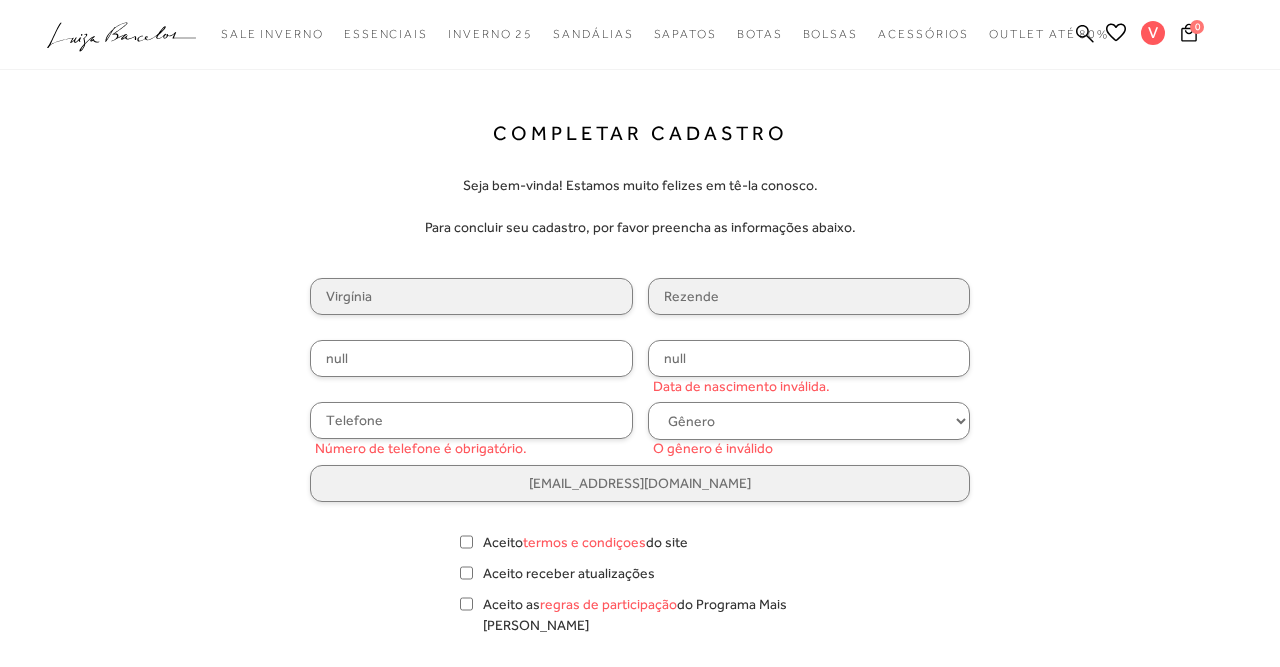 click on "null" at bounding box center (471, 358) 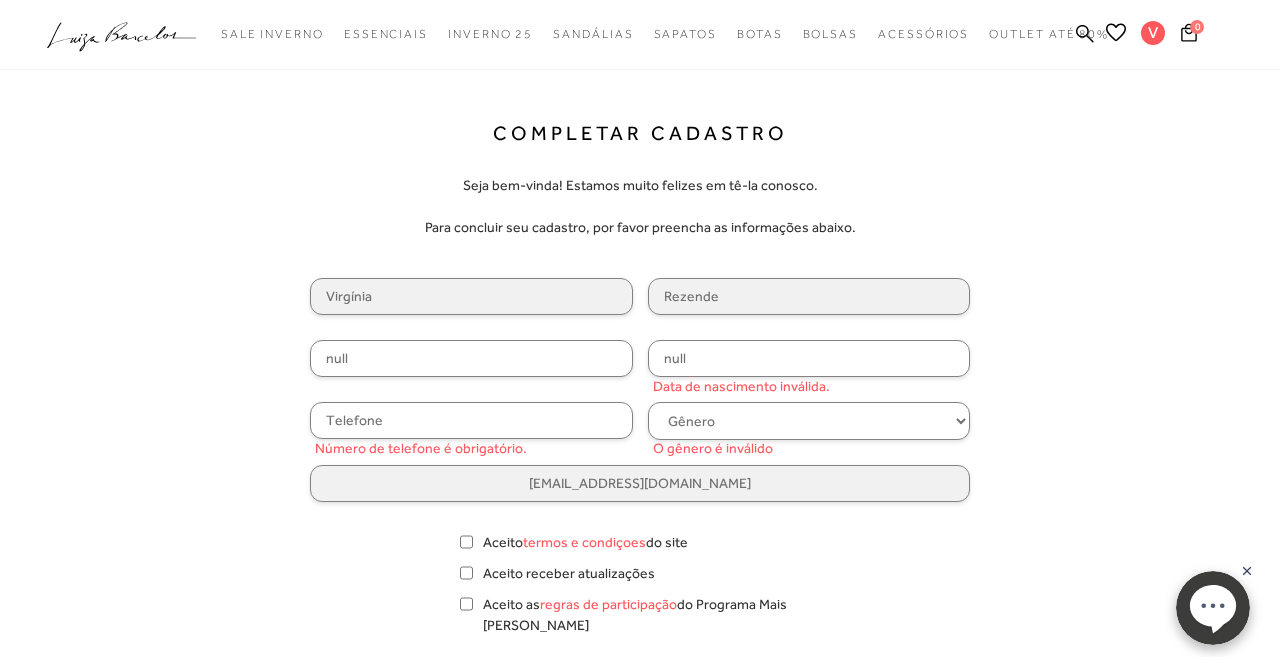 scroll, scrollTop: 0, scrollLeft: 0, axis: both 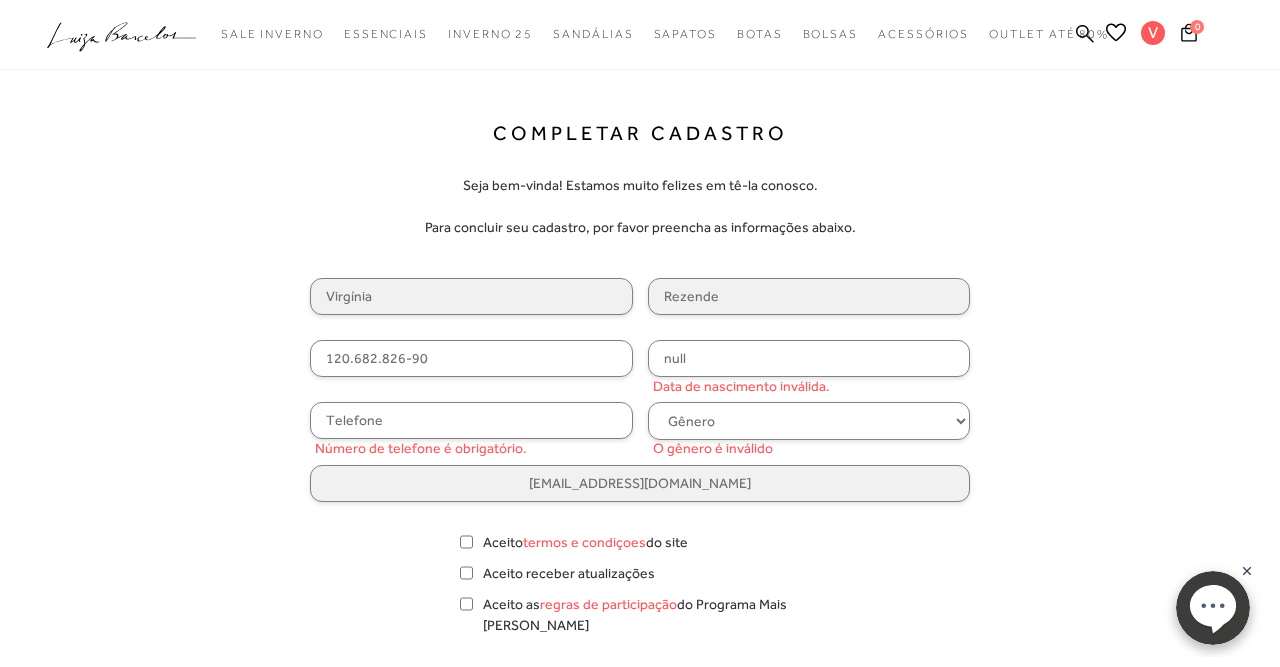 type on "120.682.826-90" 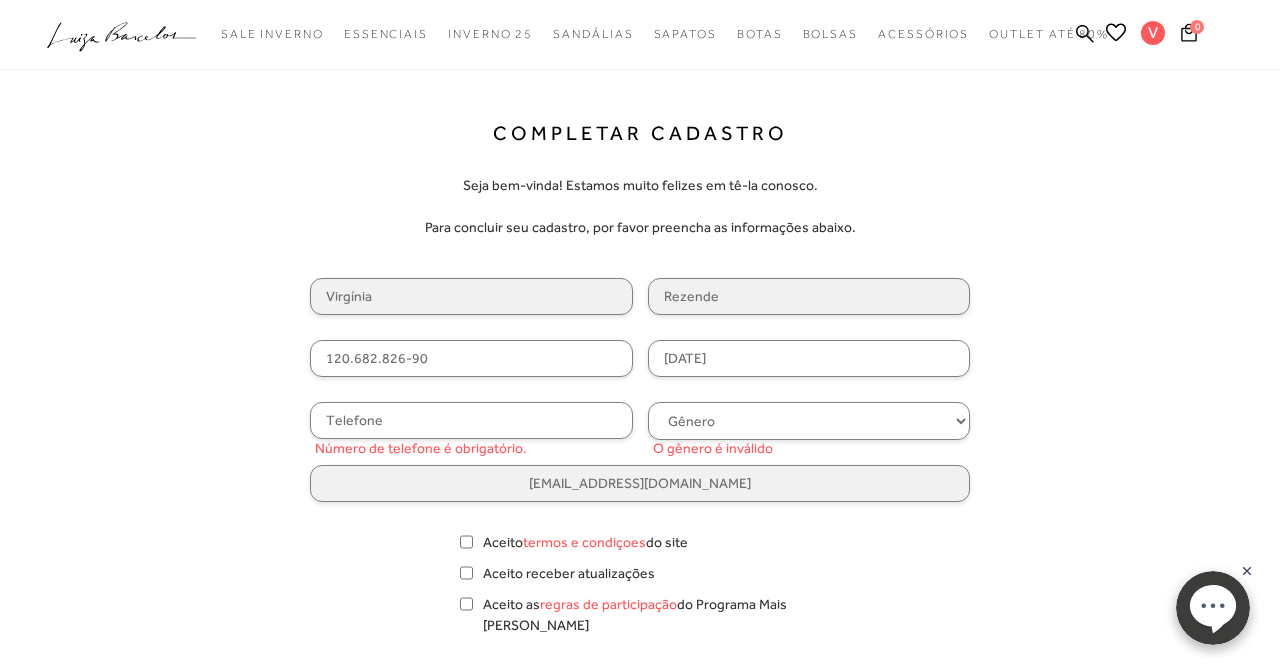 type on "17/12/1992" 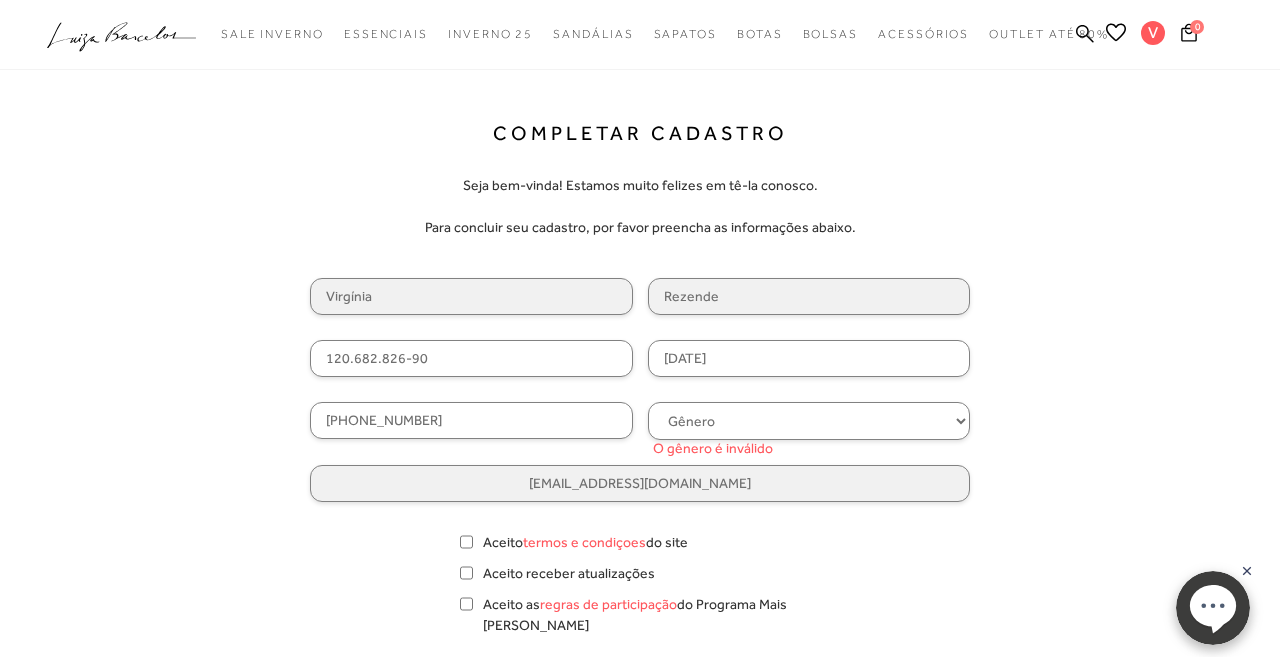 type on "[PHONE_NUMBER]" 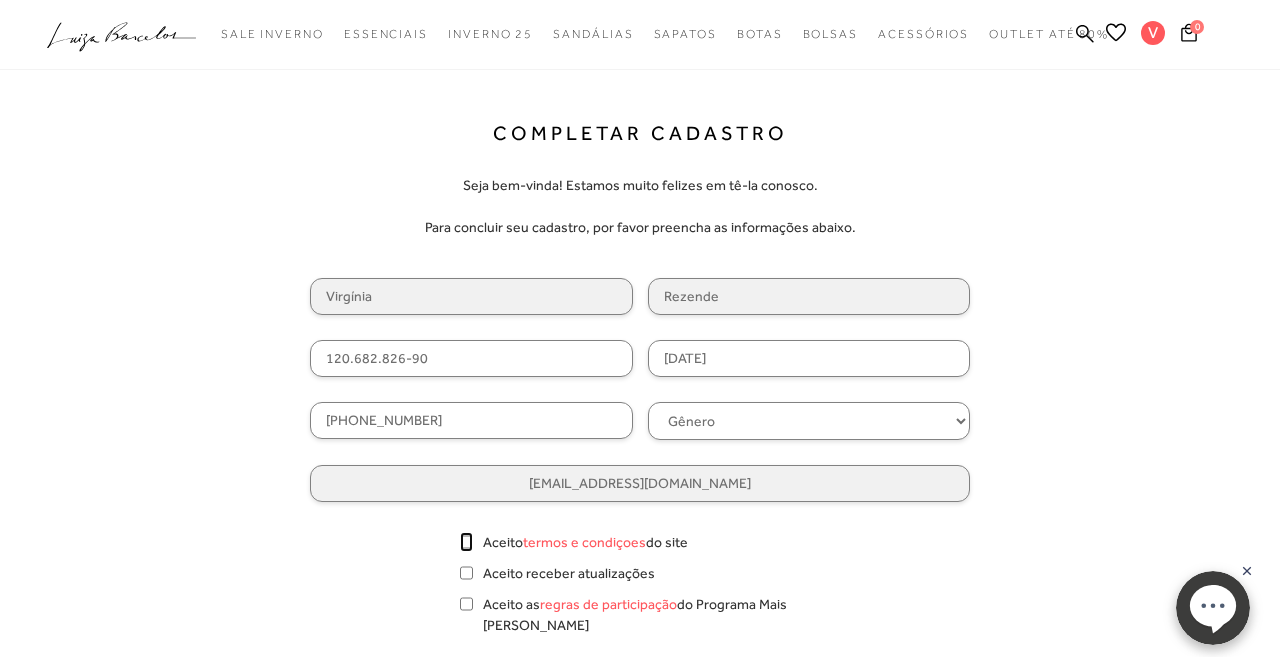 click on "Aceito  termos e condiçoes  do site" at bounding box center (466, 542) 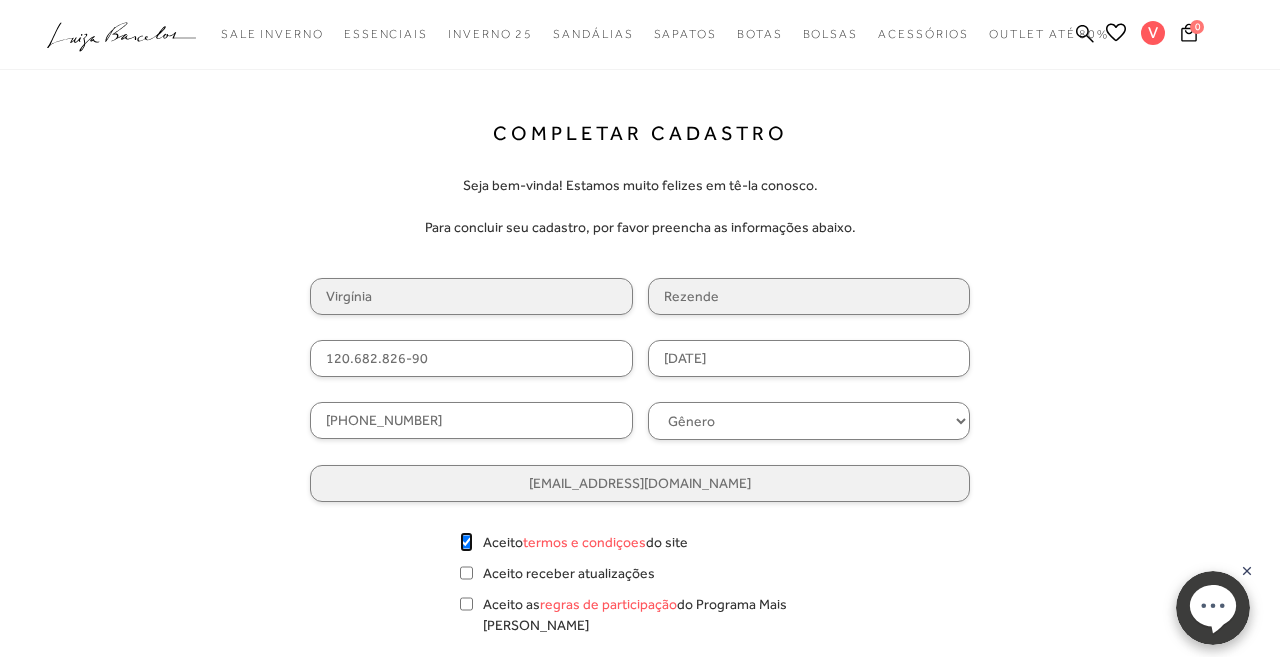 checkbox on "true" 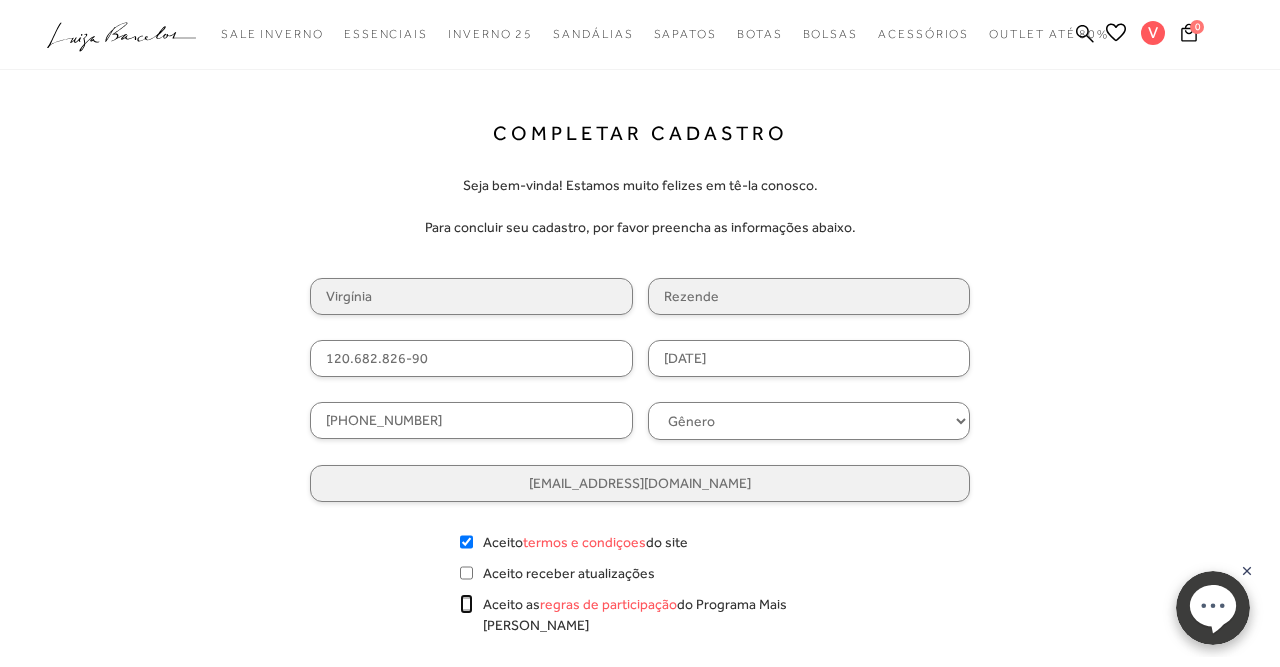click on "Aceito as  regras de participação  do Programa Mais [PERSON_NAME]" at bounding box center (466, 604) 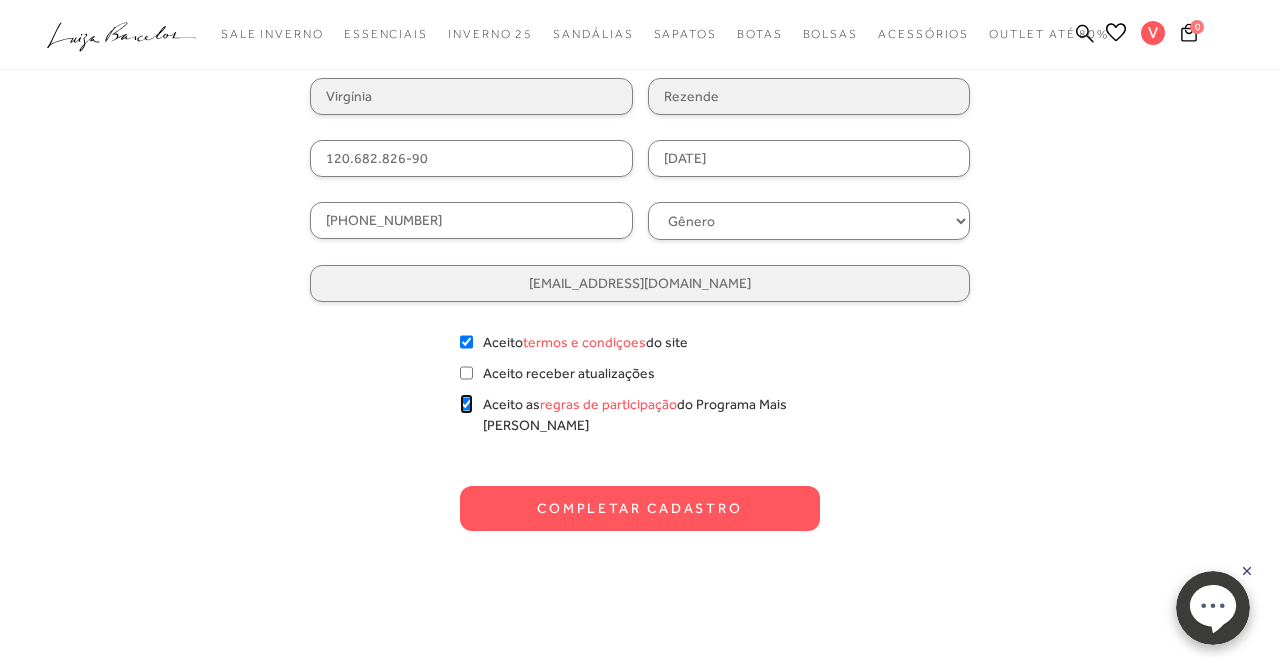 scroll, scrollTop: 208, scrollLeft: 0, axis: vertical 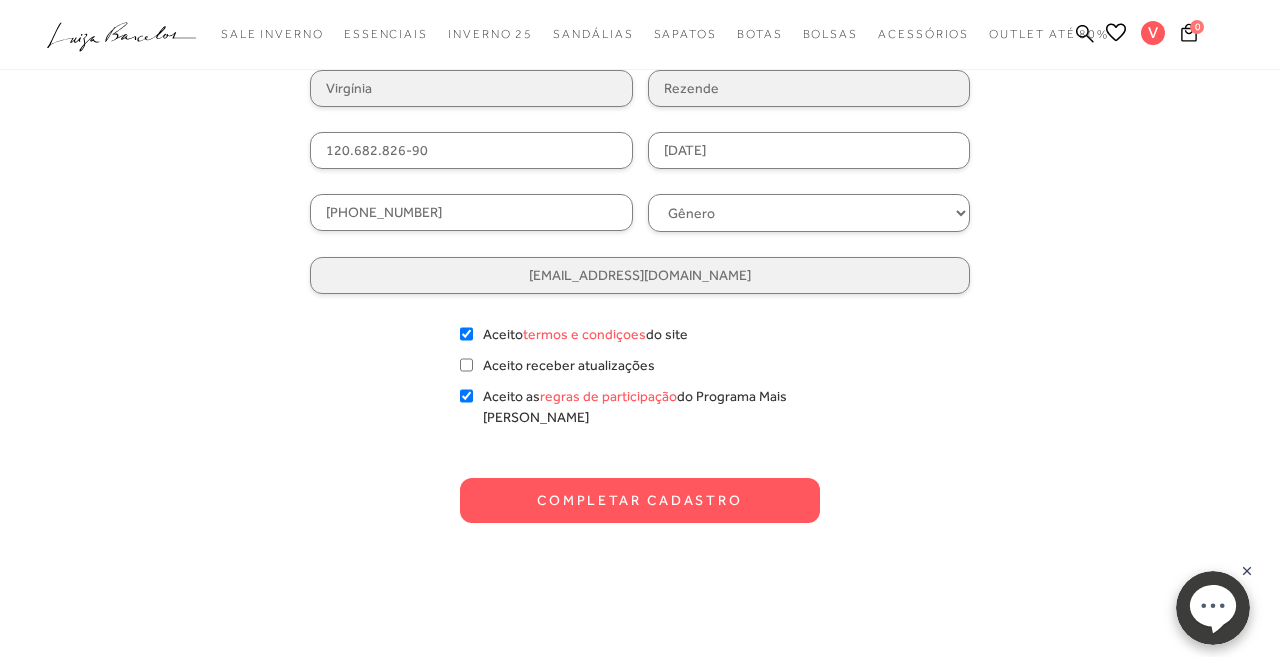 click on "Completar Cadastro" at bounding box center (640, 500) 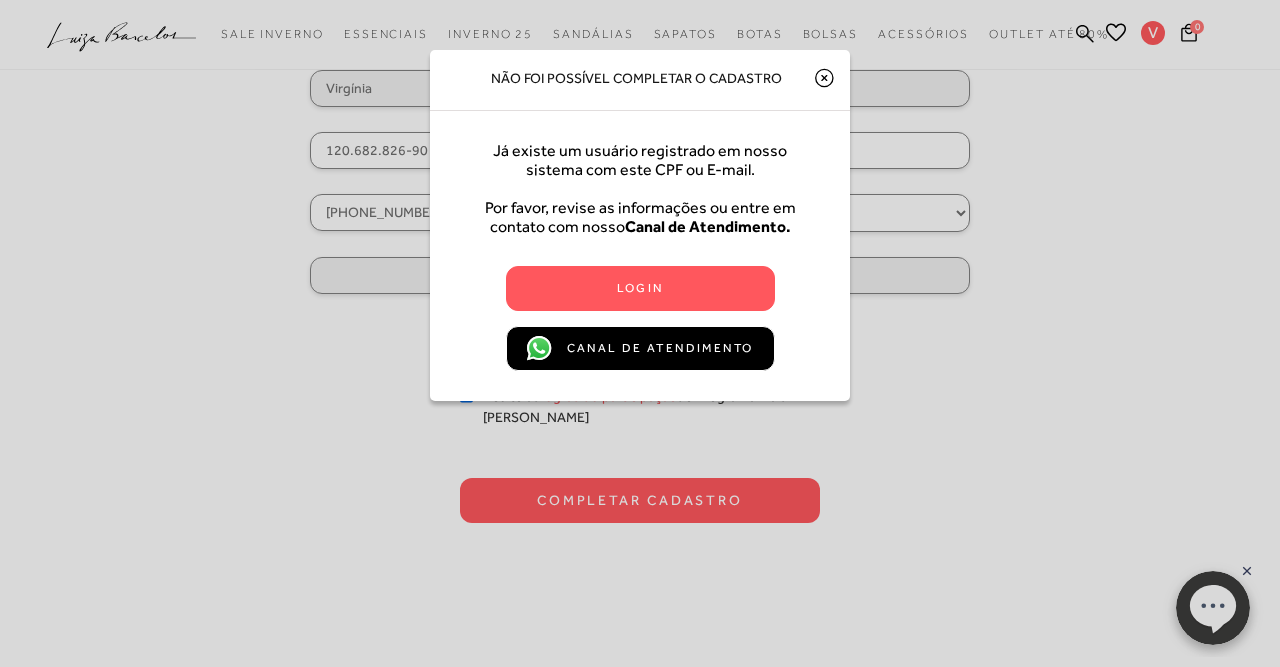 click 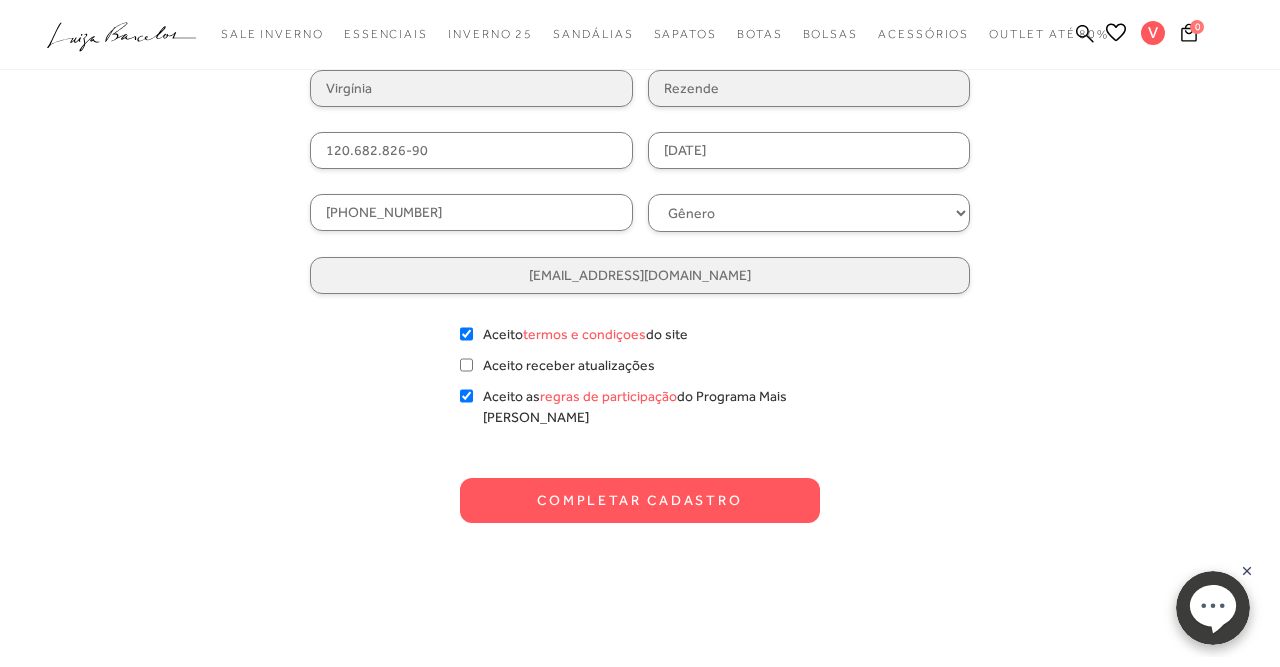 click on "Completar Cadastro
Seja bem-vinda! Estamos muito felizes em tê-la conosco. Para concluir seu cadastro, por favor preencha as informações abaixo.
Virgínia
Rezende
120.682.826-90
17/12/1992
(31) 99744-6346
Gênero Feminino Masculino
virginialrezende@gmail.com
Aceito  termos e condiçoes  do site" at bounding box center (640, 218) 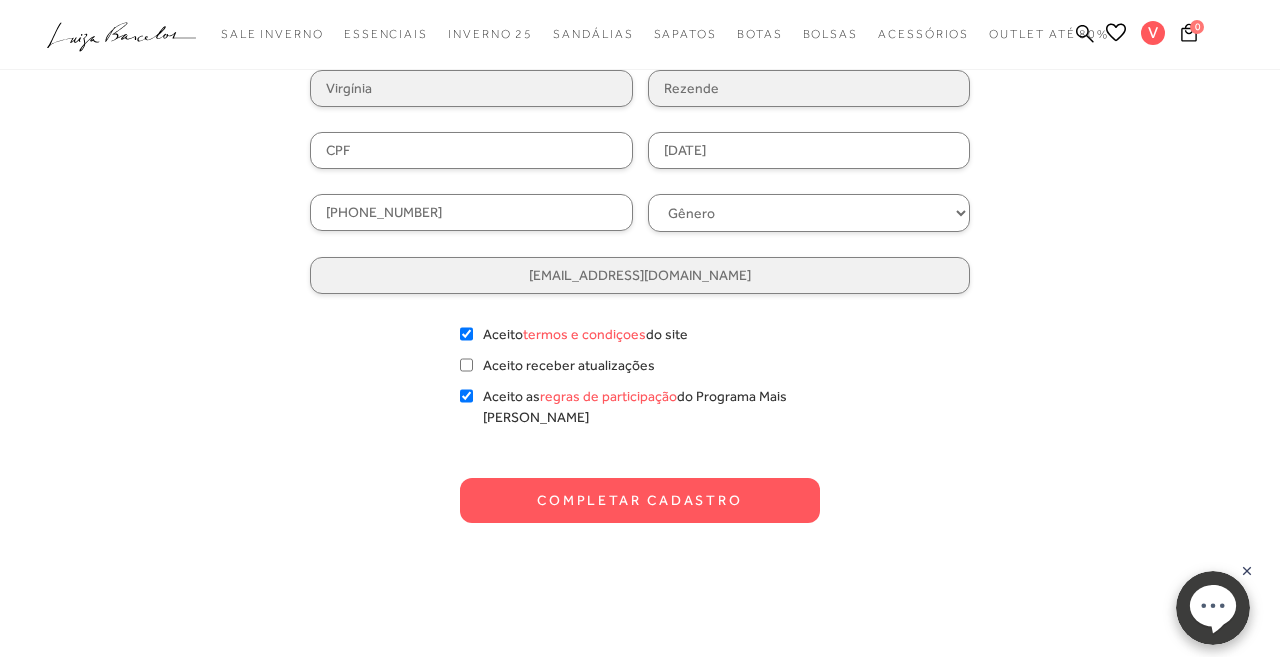 type 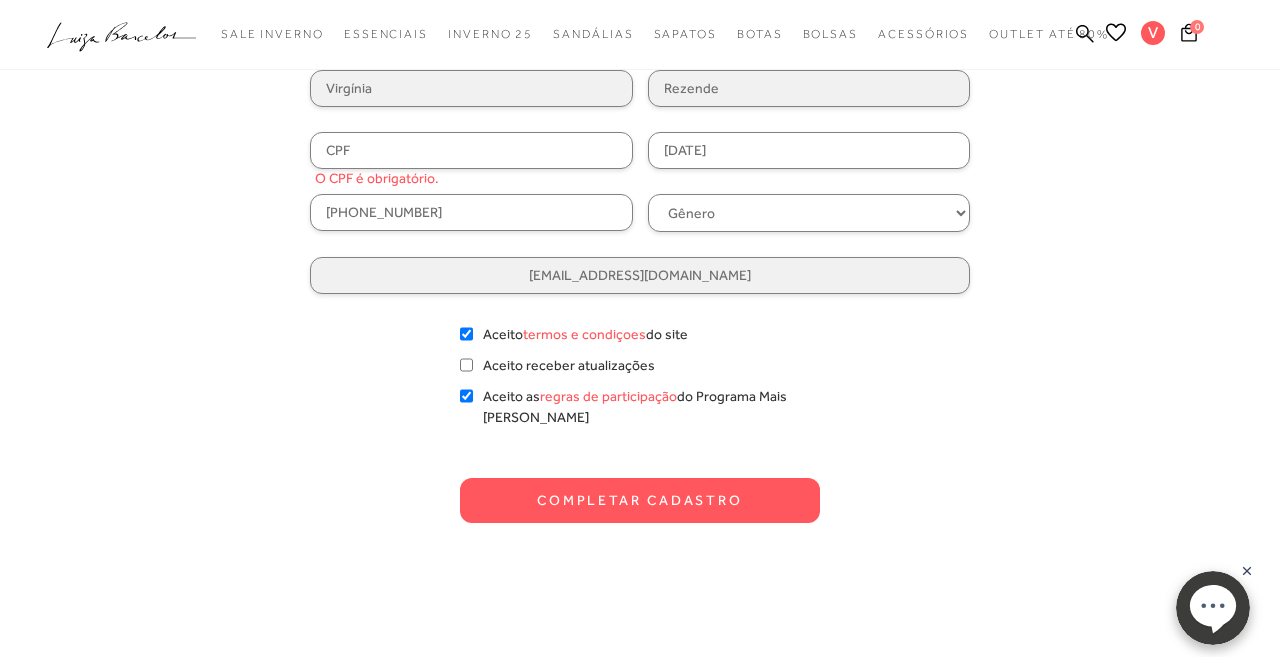 click on "17/12/1992" at bounding box center (809, 150) 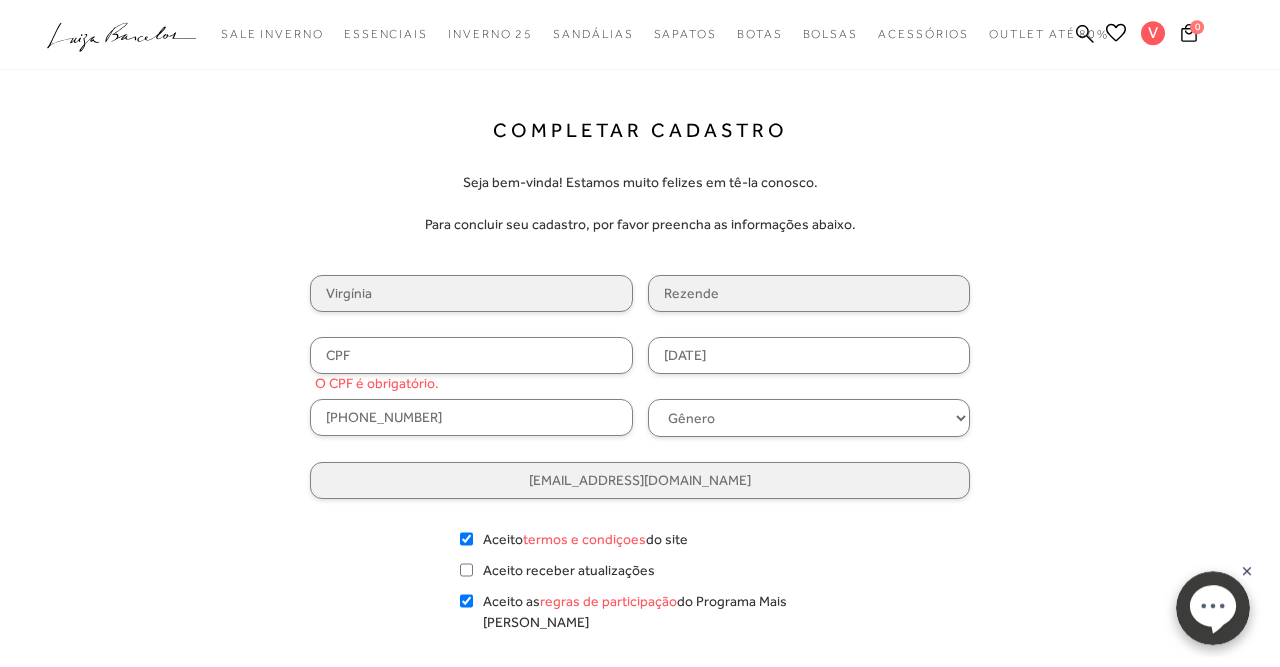 scroll, scrollTop: 0, scrollLeft: 0, axis: both 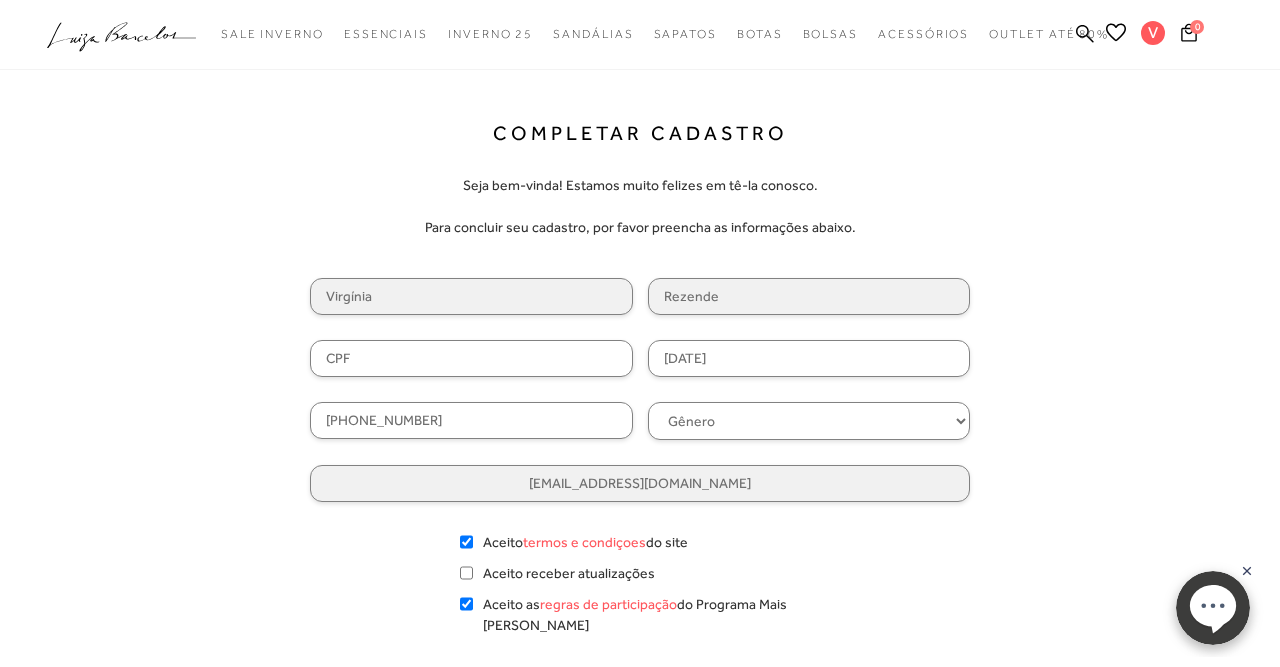click at bounding box center (471, 358) 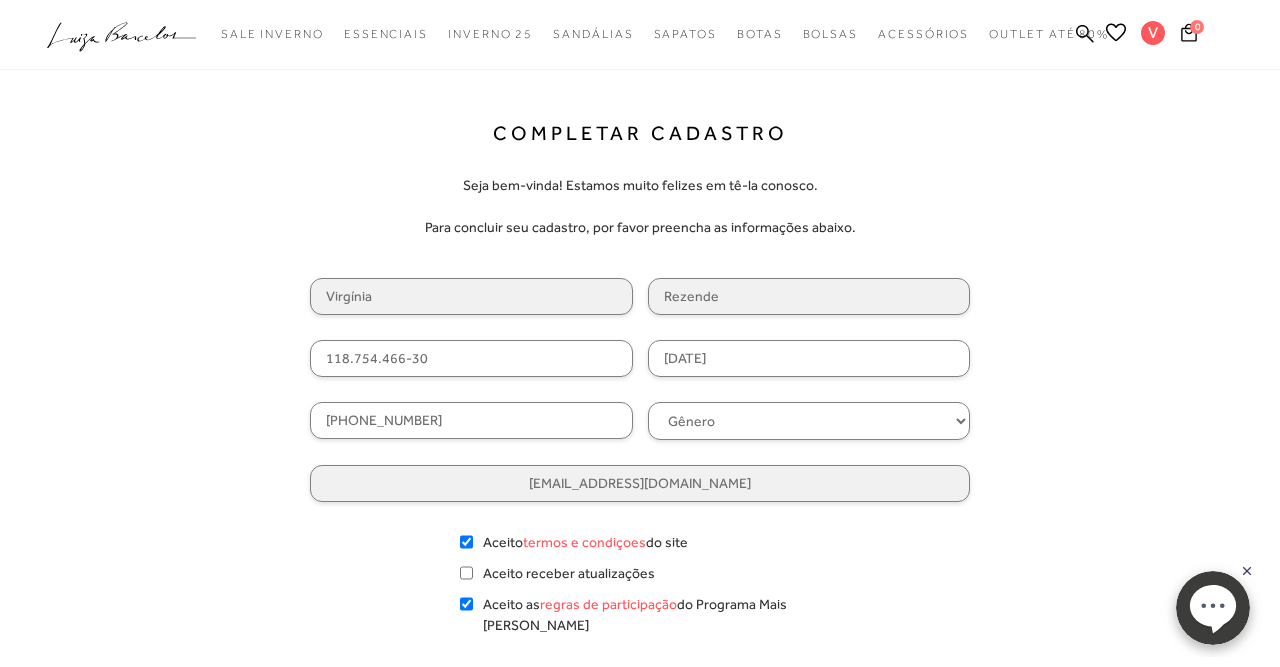 type on "118.754.466-30" 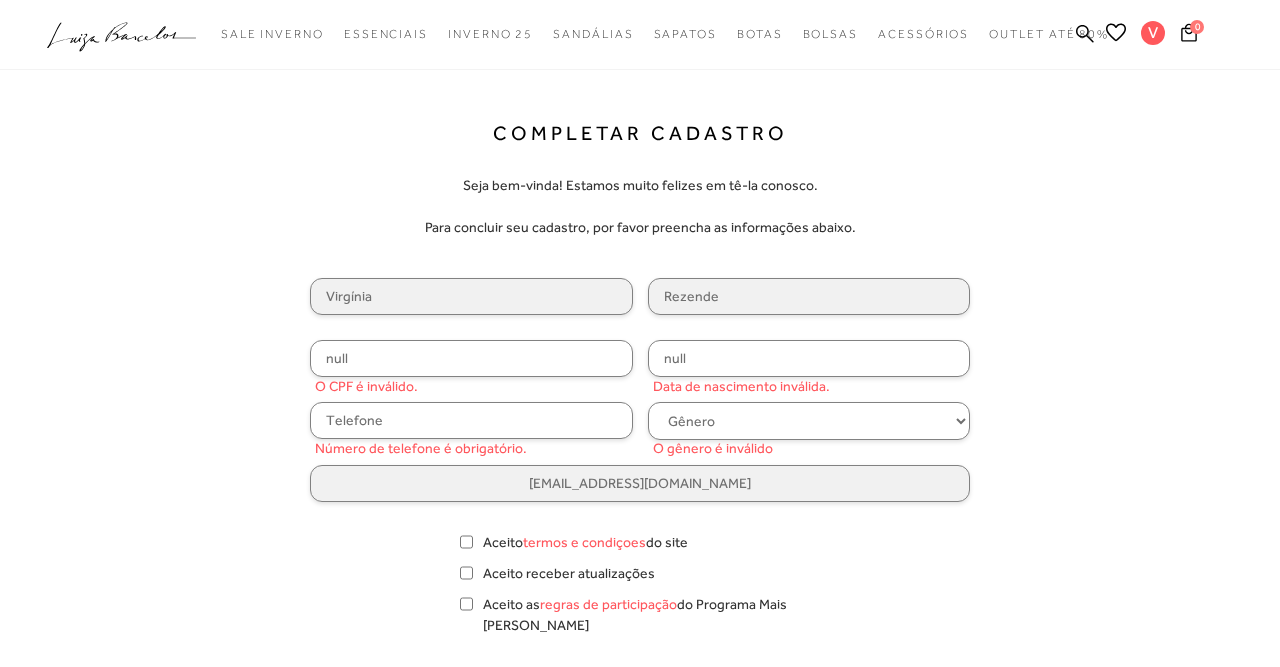 scroll, scrollTop: 0, scrollLeft: 0, axis: both 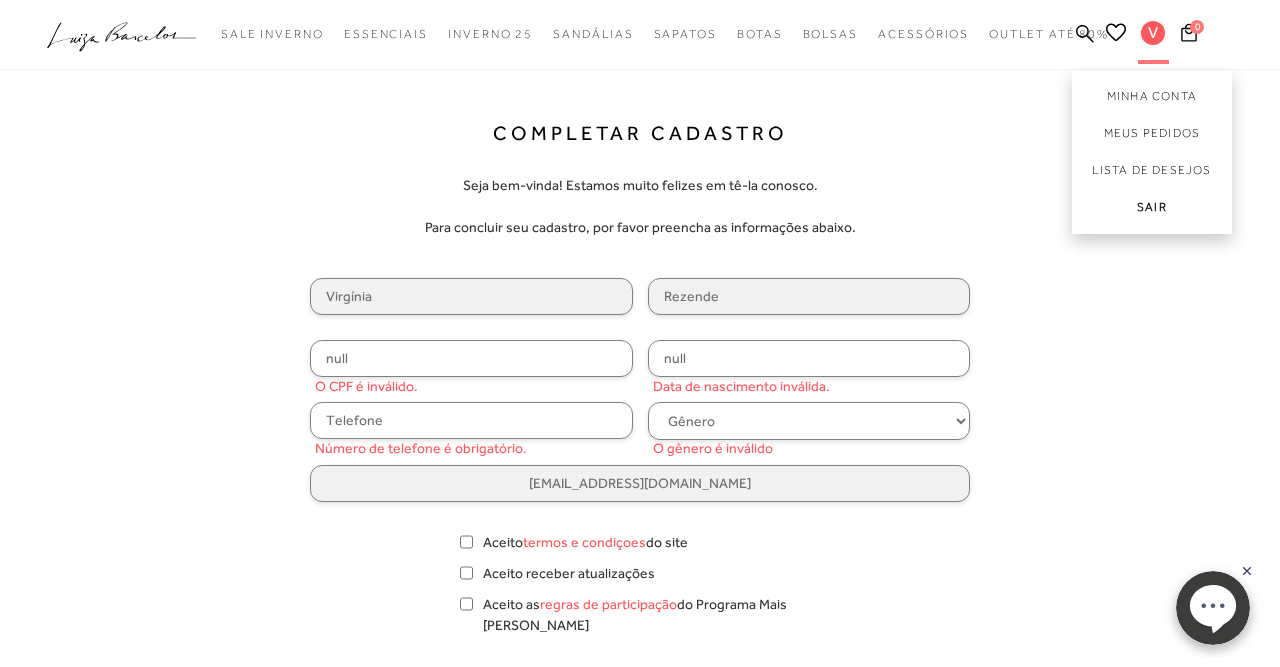 click on "Sair" at bounding box center (1152, 211) 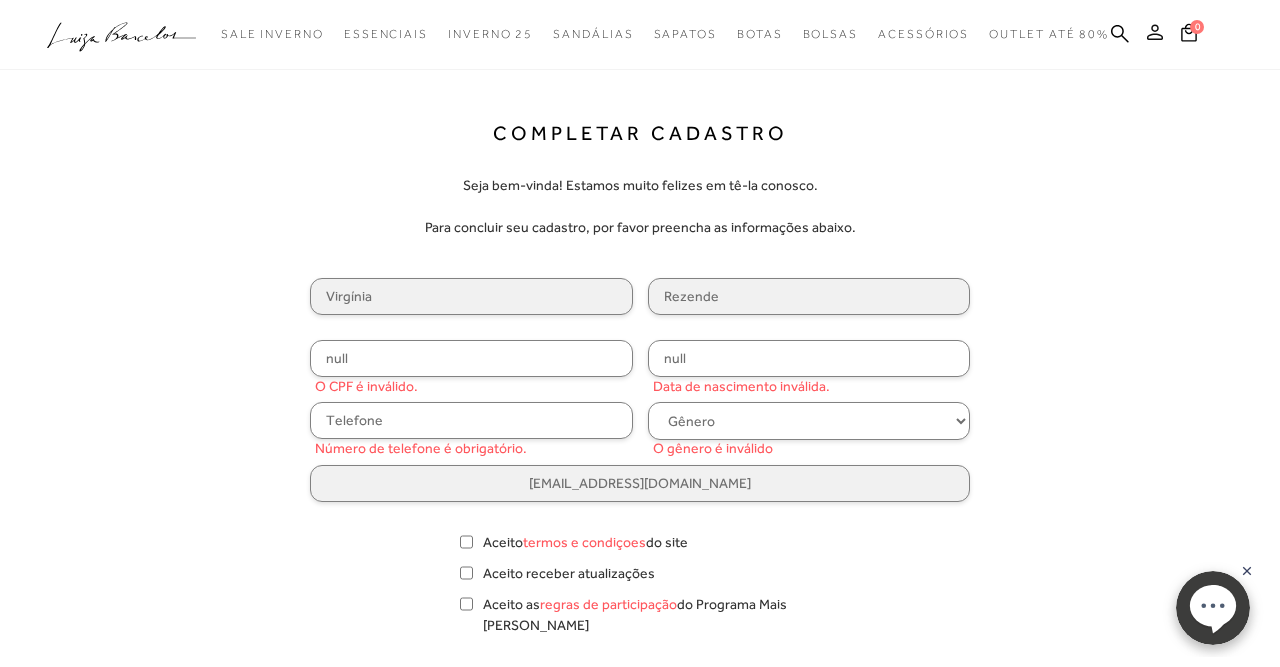 click at bounding box center [1155, 35] 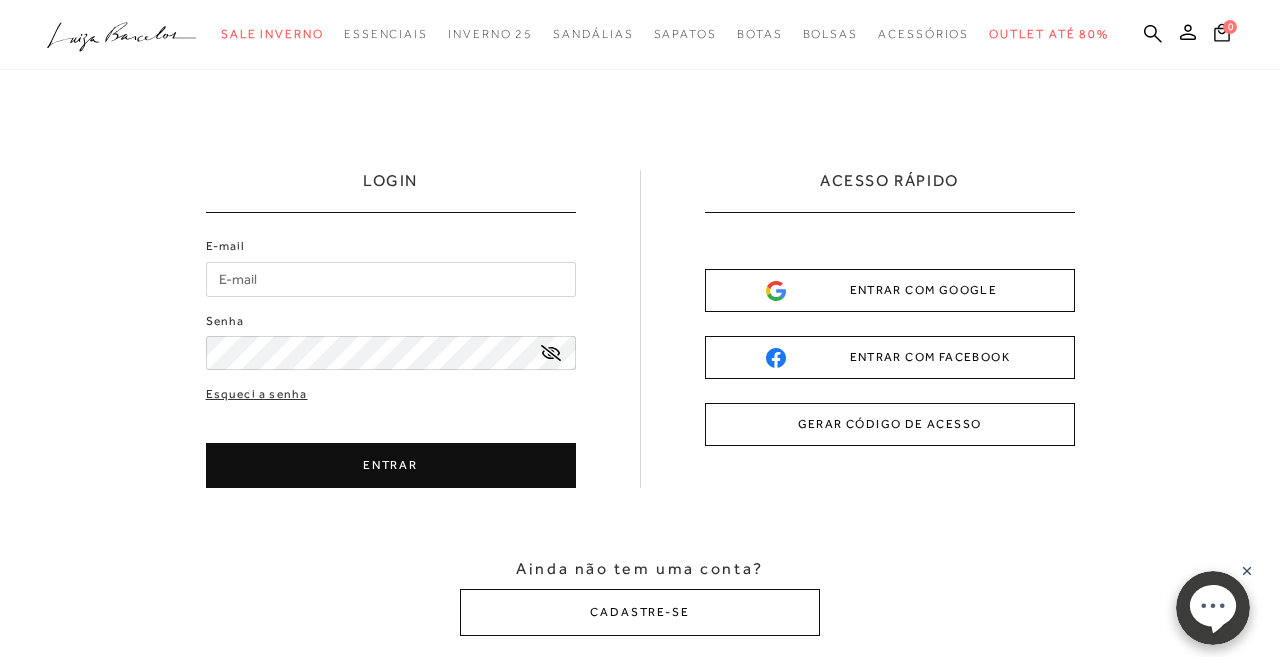 click on "ENTRAR COM GOOGLE" at bounding box center (890, 290) 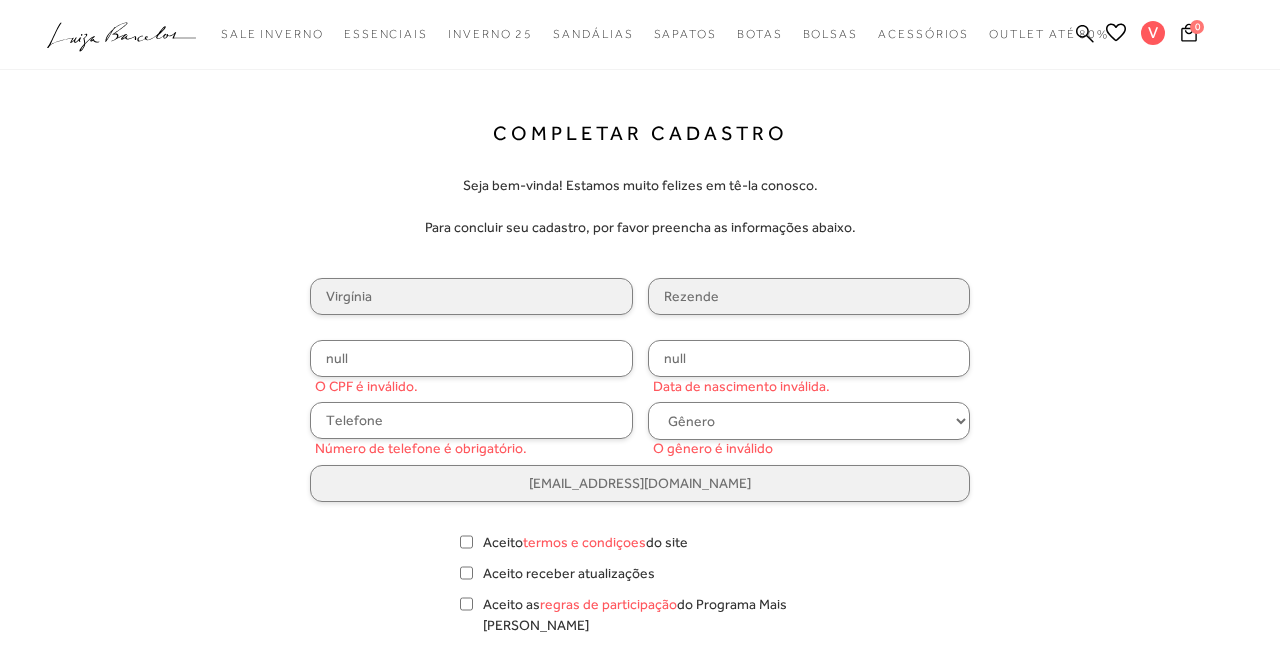 scroll, scrollTop: 0, scrollLeft: 0, axis: both 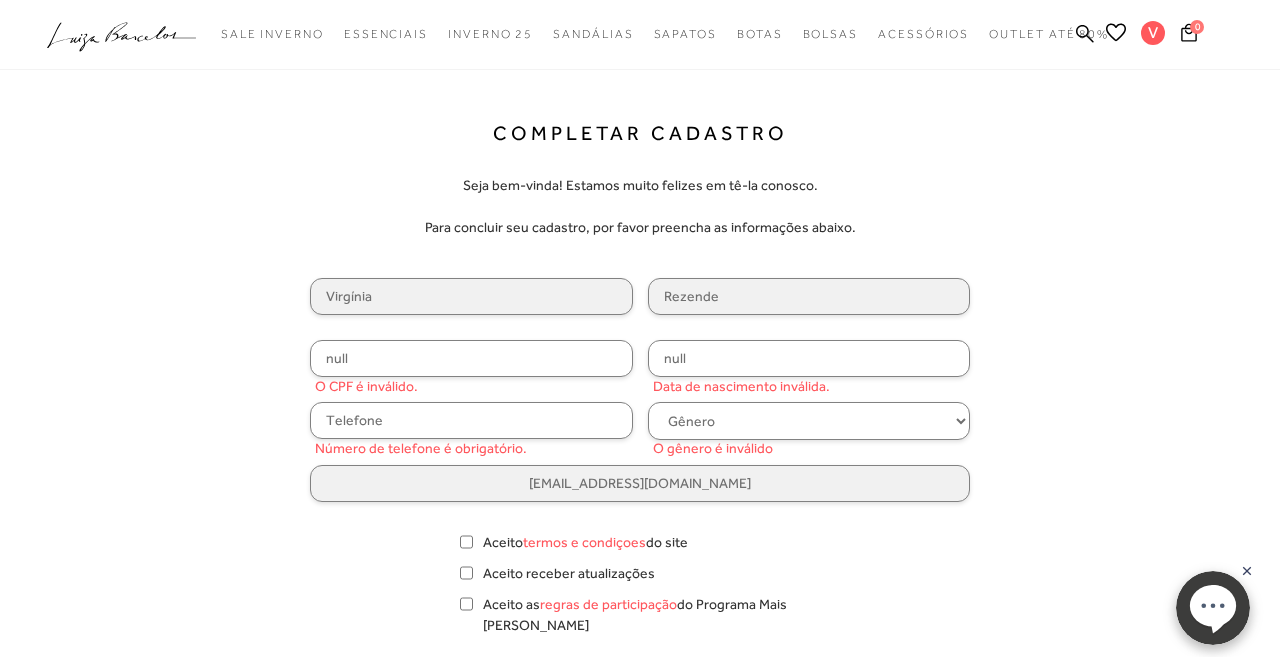 click on "null" at bounding box center (471, 358) 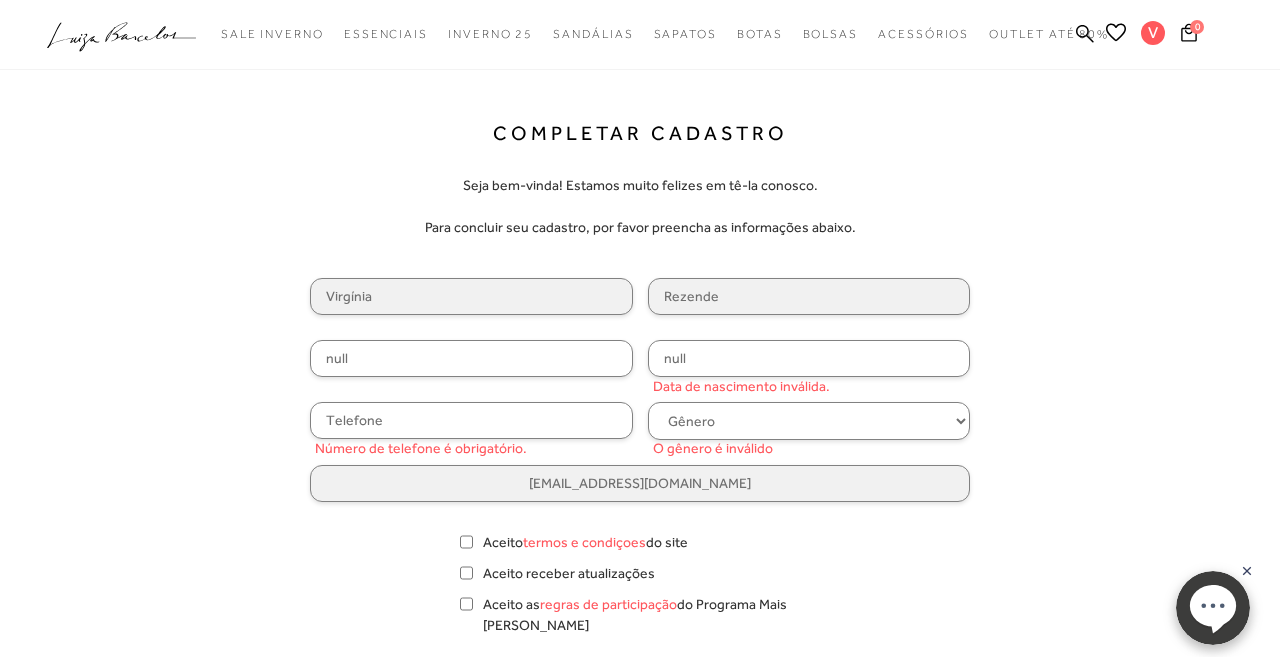 drag, startPoint x: 383, startPoint y: 359, endPoint x: 169, endPoint y: 354, distance: 214.05841 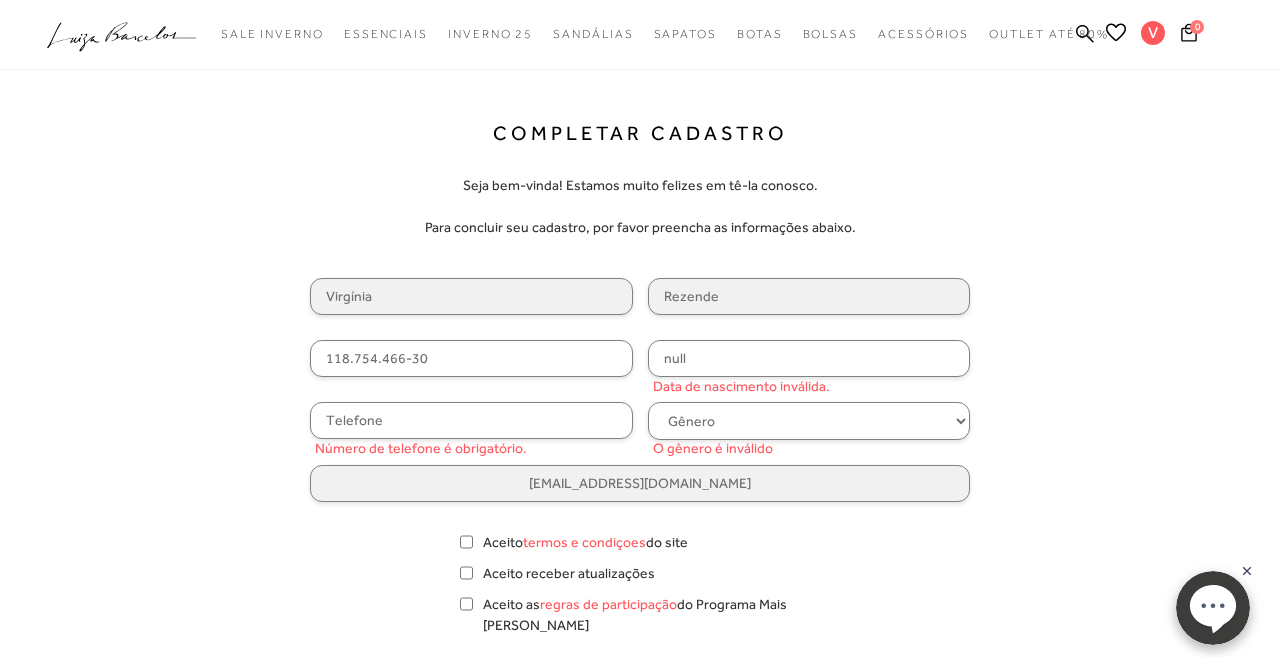 type on "118.754.466-30" 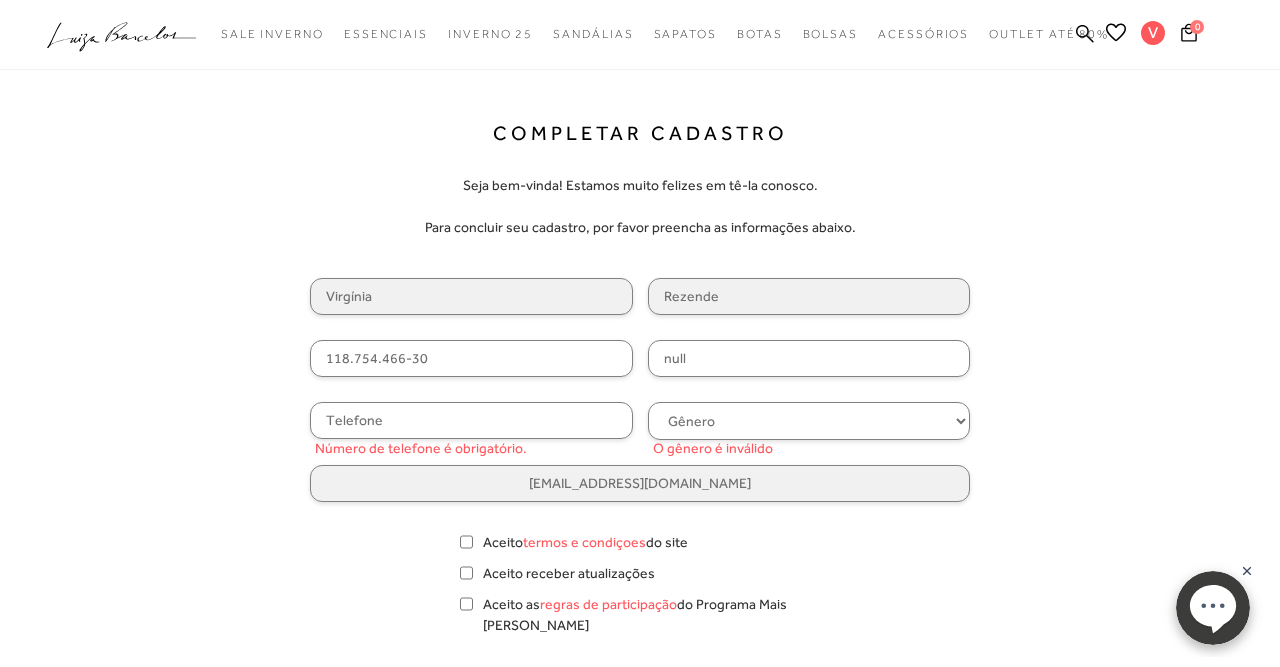 click on "null" at bounding box center (809, 358) 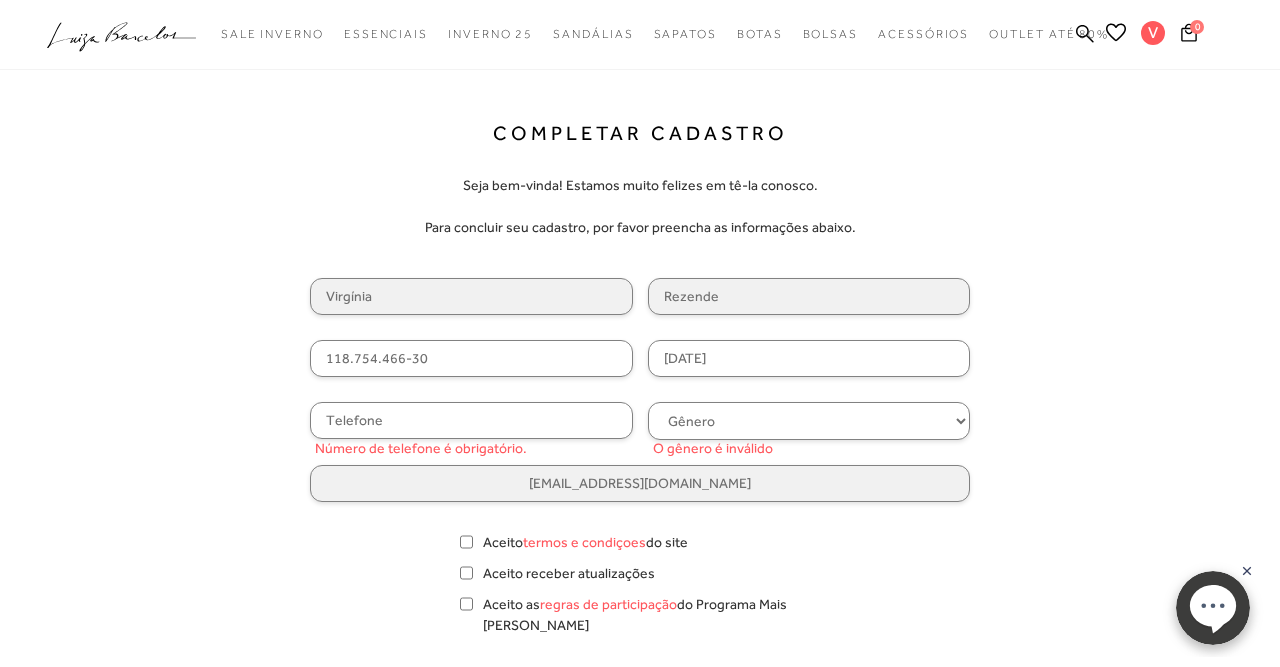 type on "[DATE]" 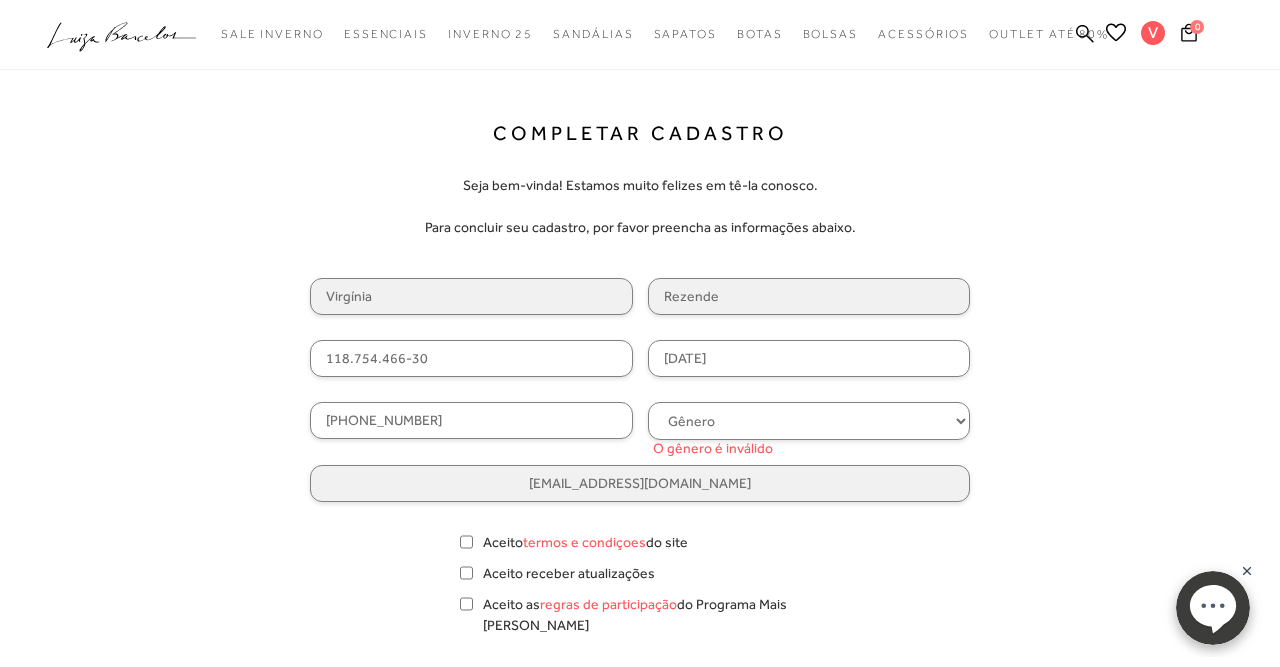 type on "[PHONE_NUMBER]" 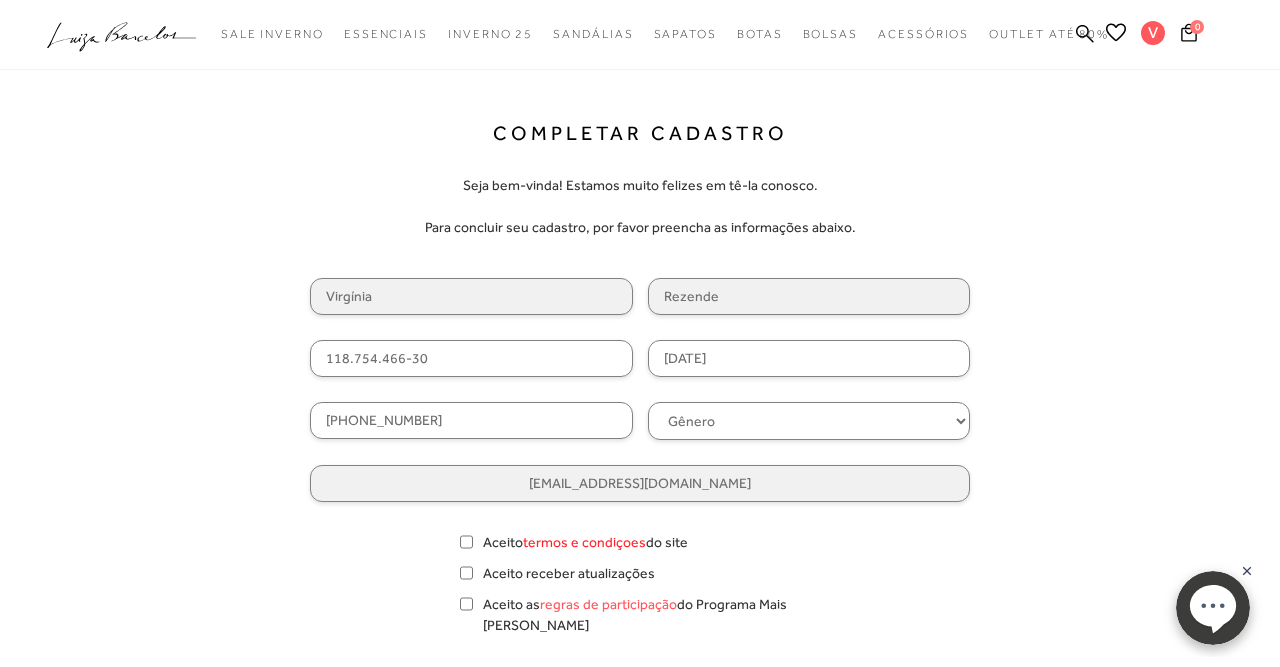 drag, startPoint x: 595, startPoint y: 541, endPoint x: 571, endPoint y: 546, distance: 24.5153 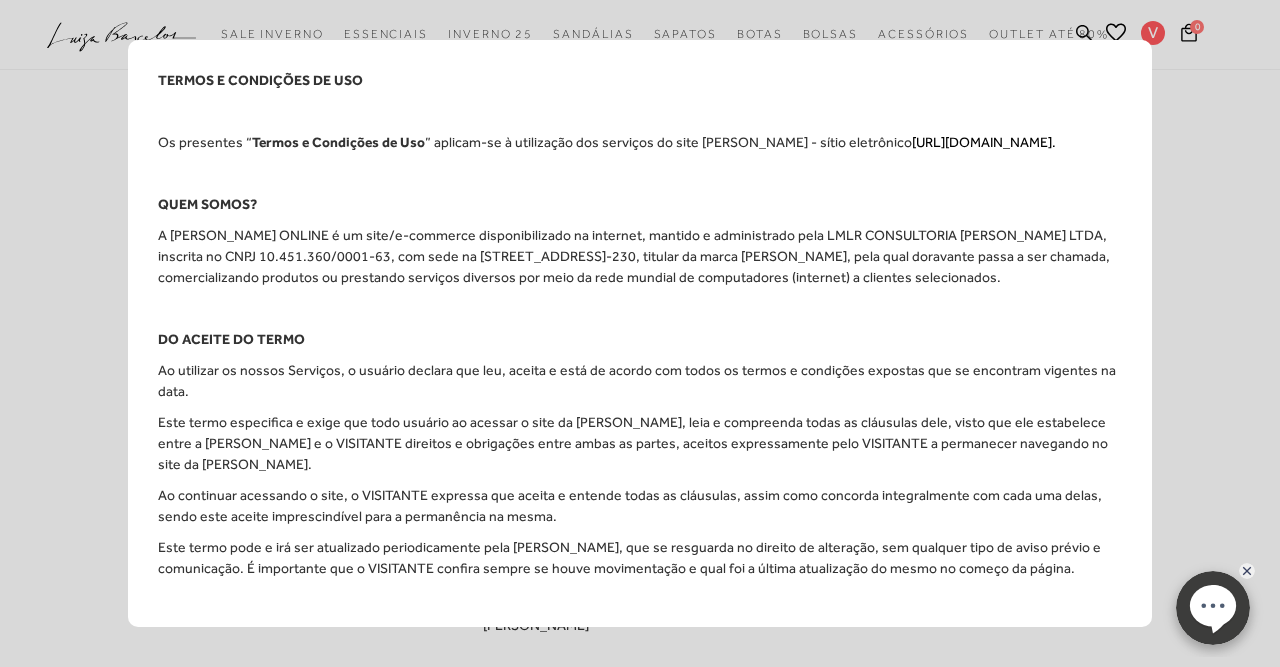 click on "TERMOS E CONDIÇÕES DE USO
Os presentes “ Termos e Condições de Uso ” aplicam-se à utilização dos serviços do site LUIZA BARCELOS - sítio eletrônico  https://www.luizabarcelos.com.br/.
QUEM SOMOS?
A LUIZA BARCELOS ONLINE é um site/e-commerce disponibilizado na internet, mantido e administrado pela LMLR CONSULTORIA LUIZA BARCELOSRIAL LTDA, inscrita no CNPJ 10.451.360/0001-63, com sede na Rua Dinal, 300, bairro Caiçaras, Belo Horizonte/MG, CEP 30.775-230, titular da marca LUIZA BARCELOS, pela qual doravante passa a ser chamada, comercializando produtos ou prestando serviços diversos por meio da rede mundial de computadores (internet) a clientes selecionados.
DO ACEITE DO TERMO
Ao utilizar os nossos Serviços, o usuário declara que leu, aceita e está de acordo com todos os termos e condições expostas que se encontram vigentes na data." at bounding box center [640, 333] 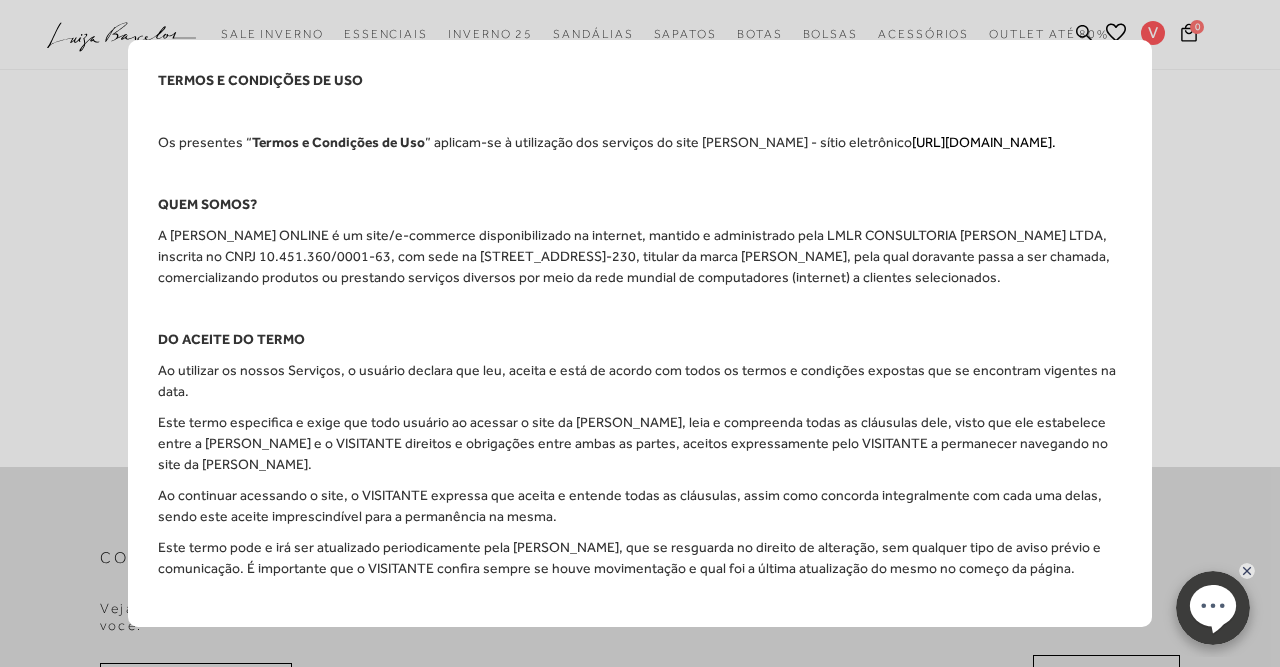 click on "TERMOS E CONDIÇÕES DE USO
Os presentes “ Termos e Condições de Uso ” aplicam-se à utilização dos serviços do site LUIZA BARCELOS - sítio eletrônico  https://www.luizabarcelos.com.br/.
QUEM SOMOS?
A LUIZA BARCELOS ONLINE é um site/e-commerce disponibilizado na internet, mantido e administrado pela LMLR CONSULTORIA LUIZA BARCELOSRIAL LTDA, inscrita no CNPJ 10.451.360/0001-63, com sede na Rua Dinal, 300, bairro Caiçaras, Belo Horizonte/MG, CEP 30.775-230, titular da marca LUIZA BARCELOS, pela qual doravante passa a ser chamada, comercializando produtos ou prestando serviços diversos por meio da rede mundial de computadores (internet) a clientes selecionados.
DO ACEITE DO TERMO
Ao utilizar os nossos Serviços, o usuário declara que leu, aceita e está de acordo com todos os termos e condições expostas que se encontram vigentes na data." at bounding box center (640, 333) 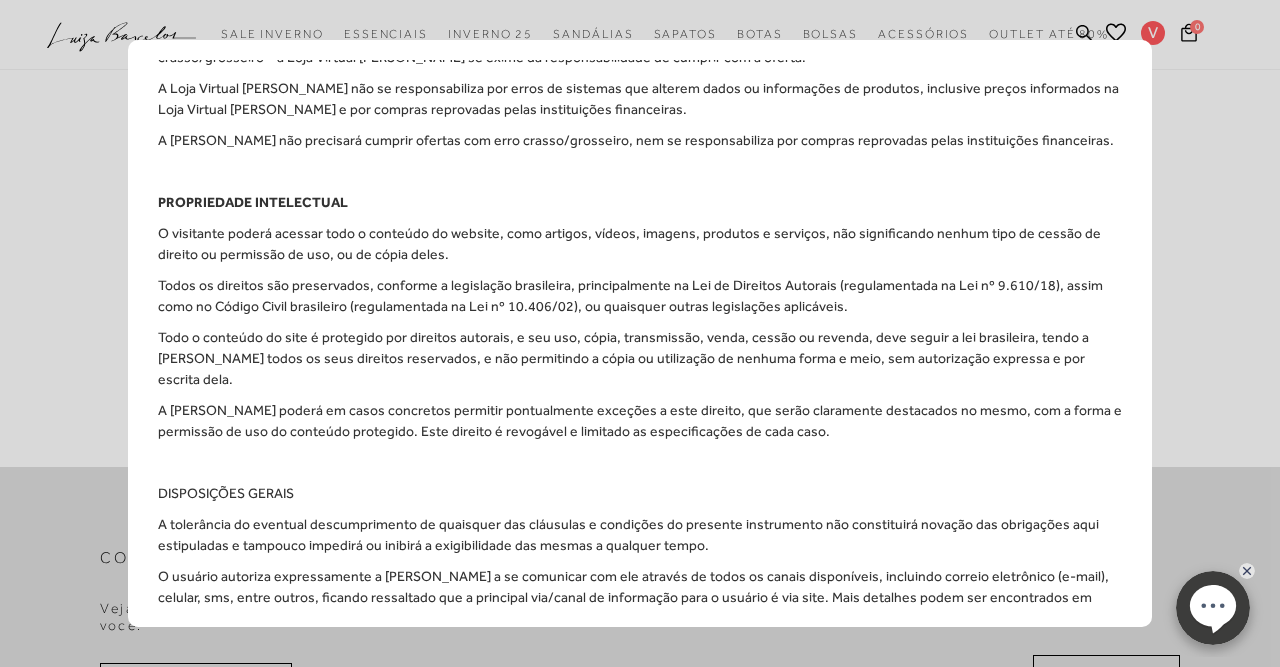 scroll, scrollTop: 3856, scrollLeft: 0, axis: vertical 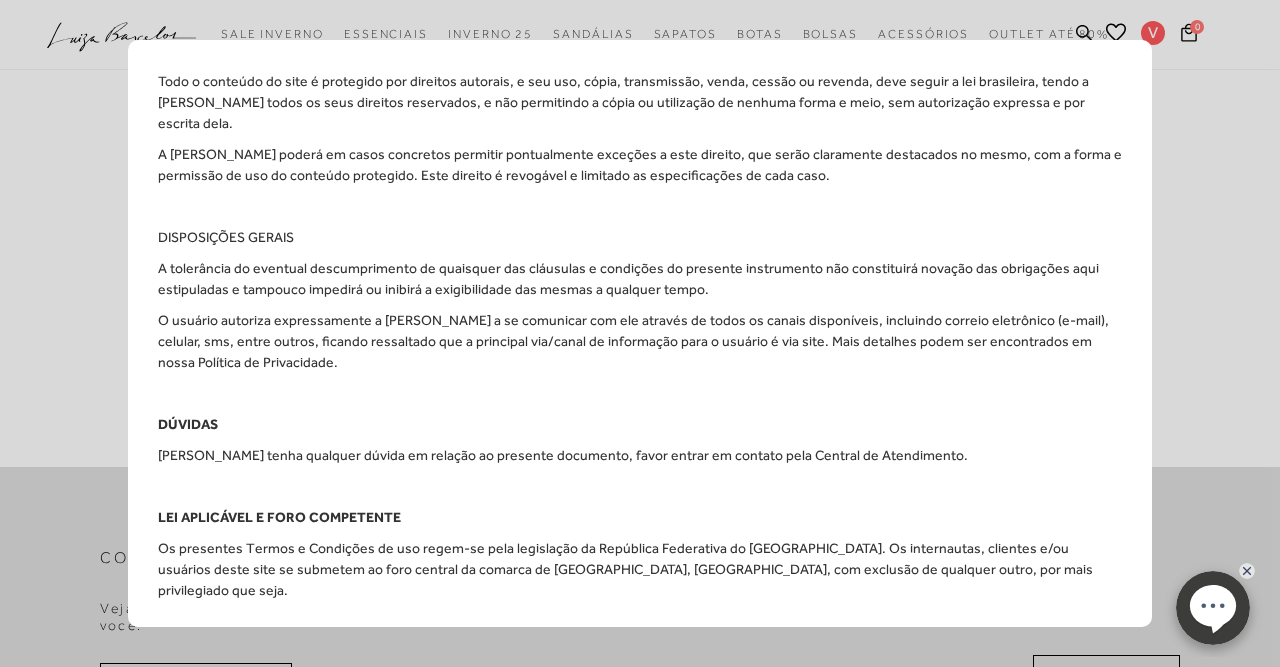 click on "aceitar" at bounding box center [703, 642] 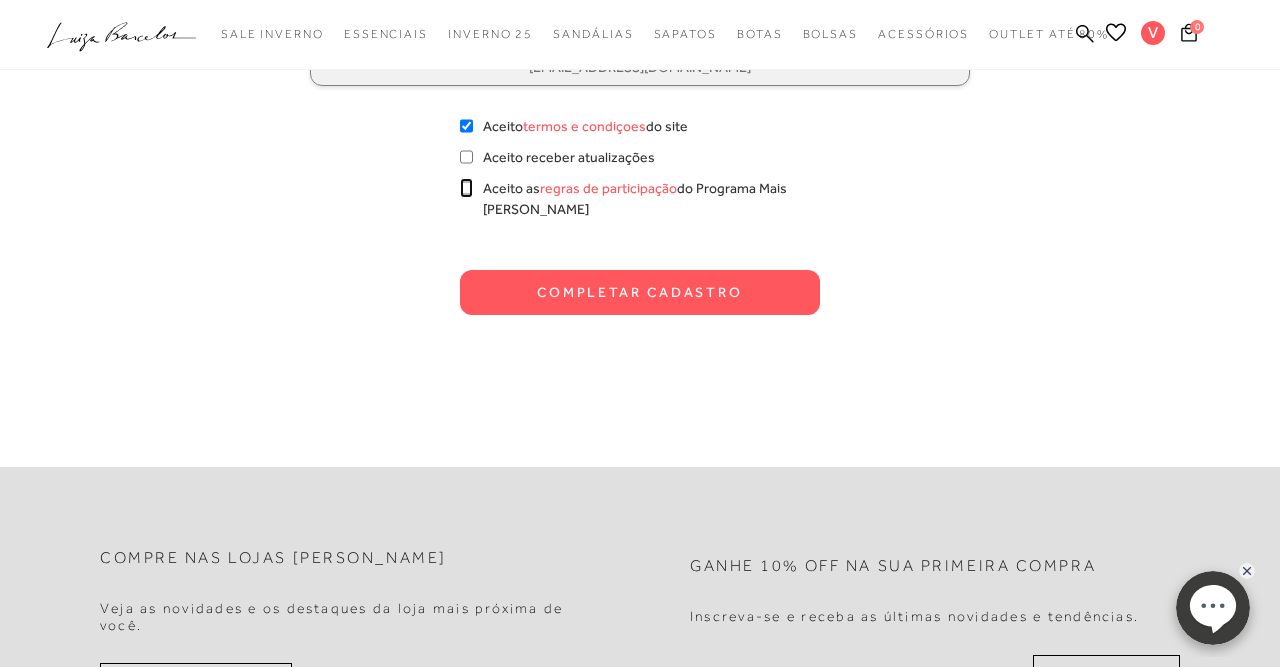 click on "Aceito as  regras de participação  do Programa Mais Luiza" at bounding box center (466, 188) 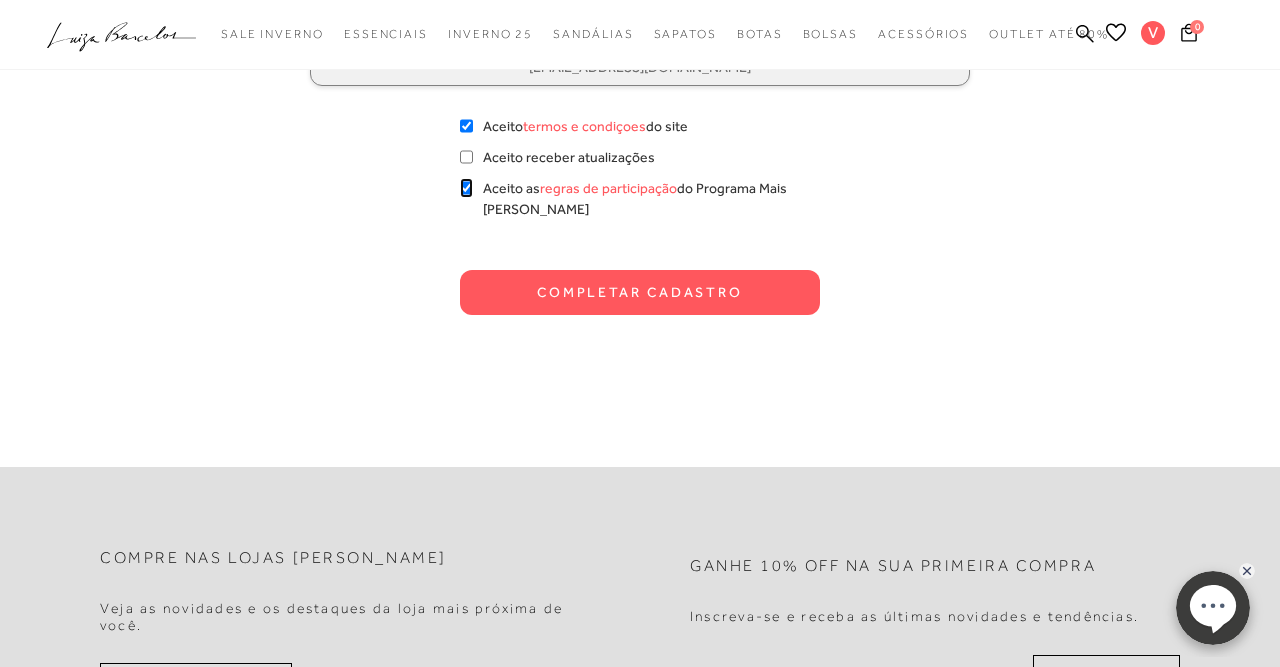 checkbox on "true" 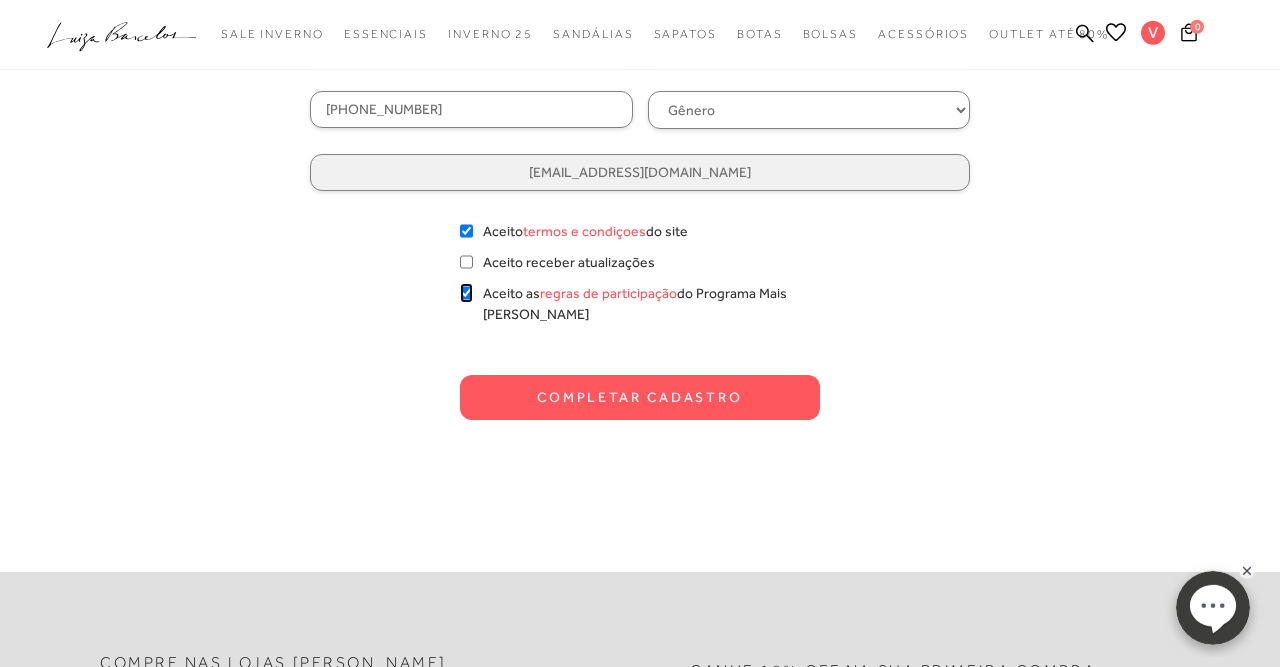 scroll, scrollTop: 312, scrollLeft: 0, axis: vertical 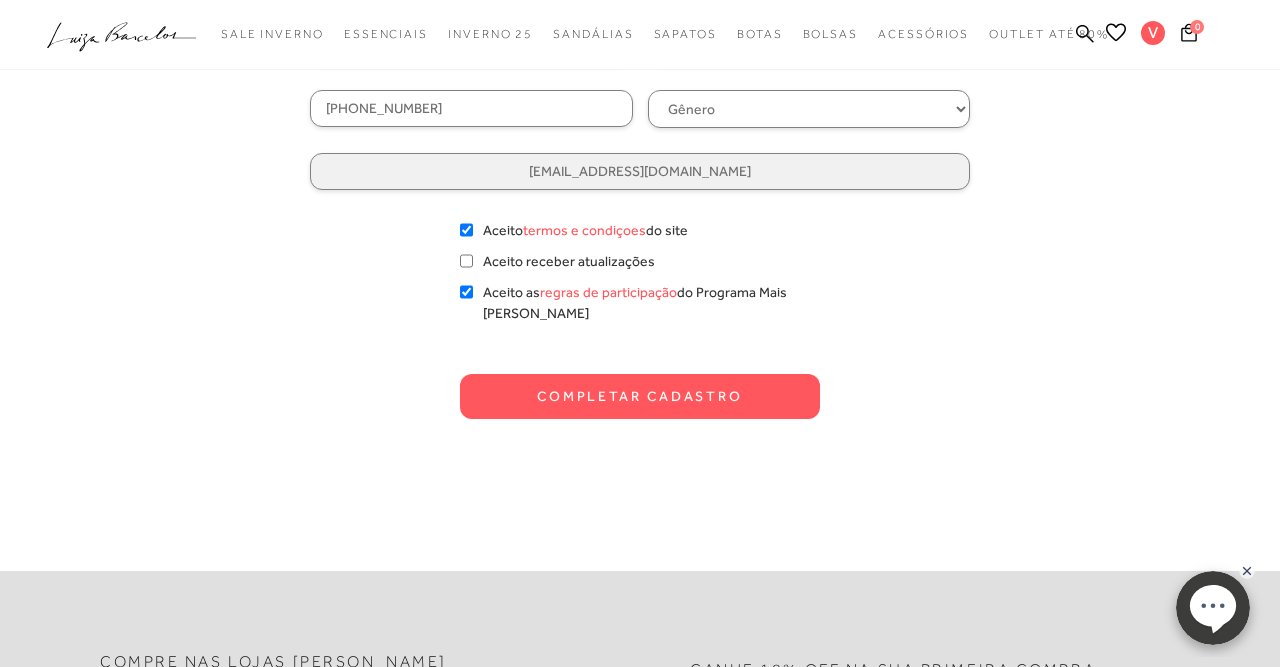 click on "Completar Cadastro" at bounding box center [640, 396] 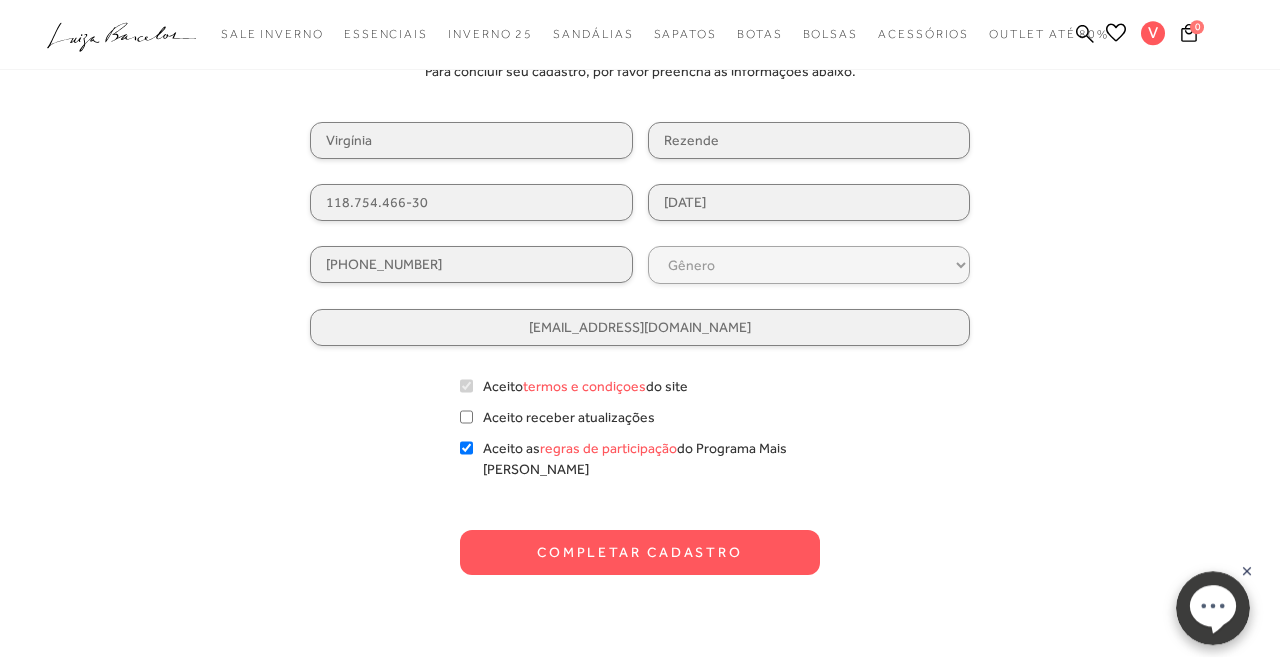 scroll, scrollTop: 208, scrollLeft: 0, axis: vertical 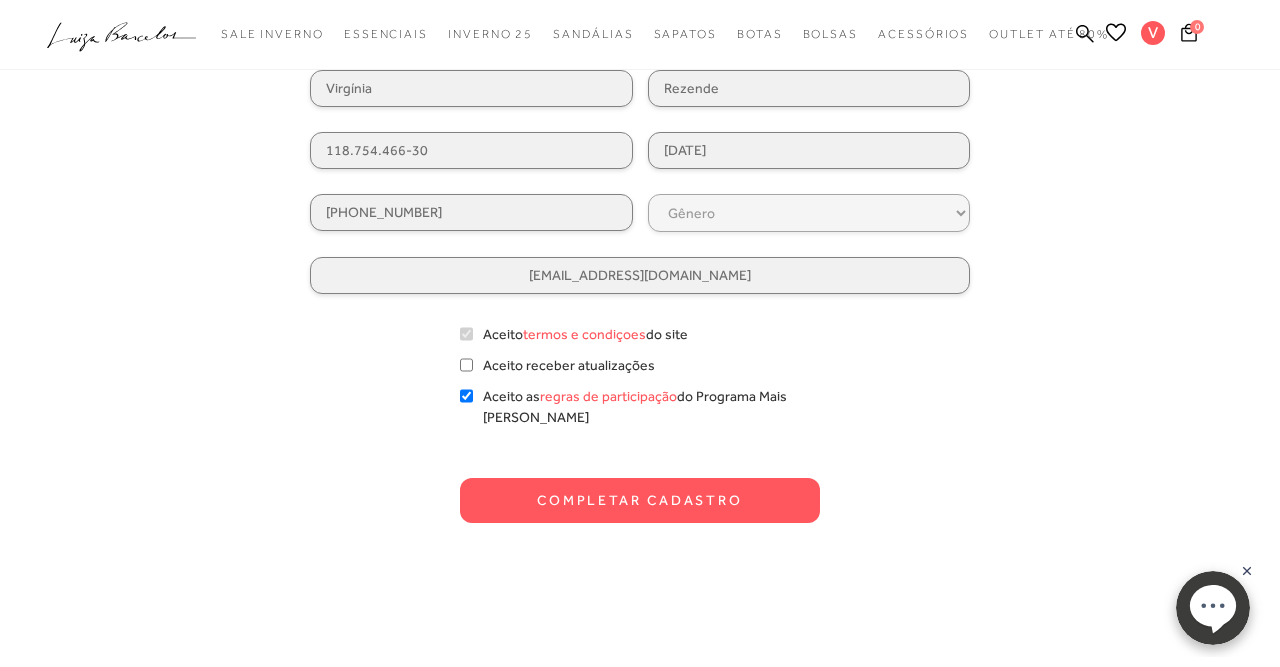 click on "Completar Cadastro" at bounding box center [640, 500] 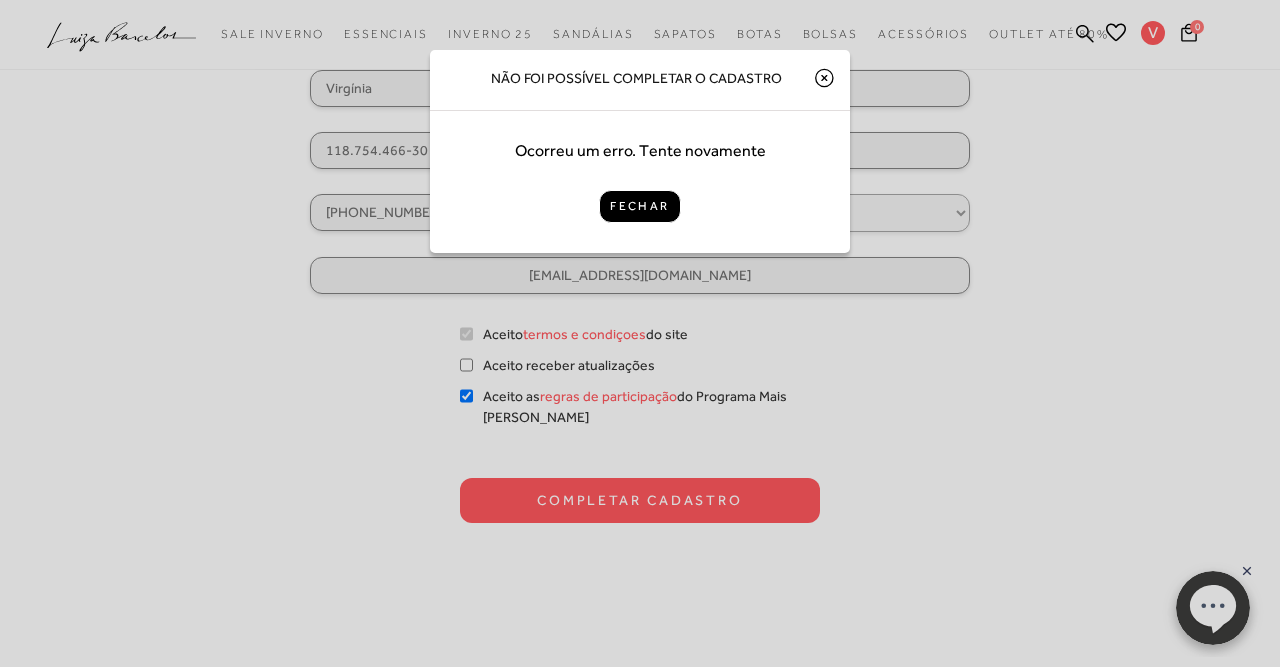 click on "Fechar" at bounding box center [639, 221] 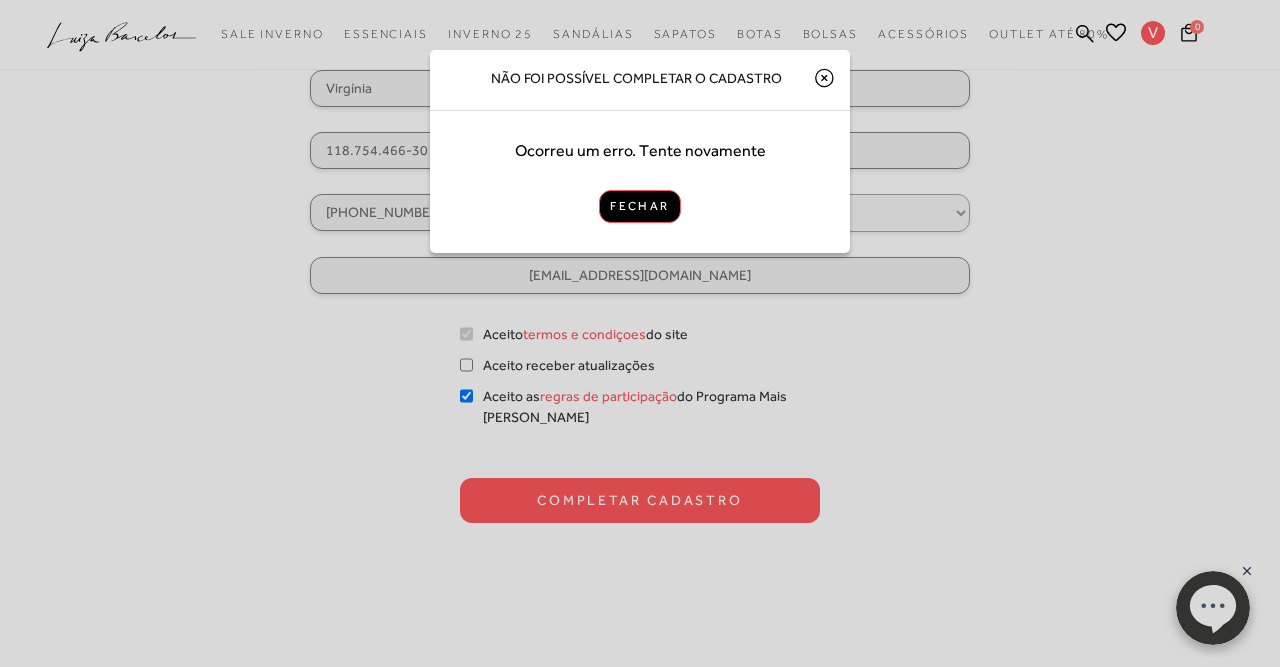 click on "Fechar" at bounding box center (639, 206) 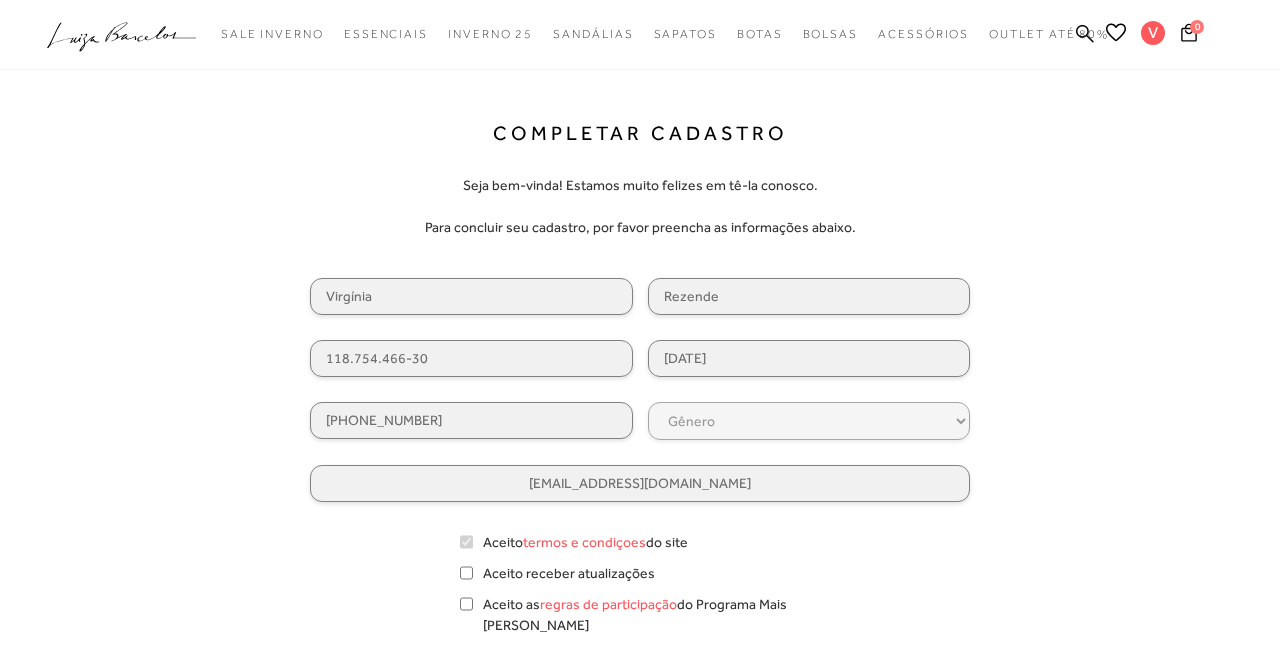 scroll, scrollTop: 0, scrollLeft: 0, axis: both 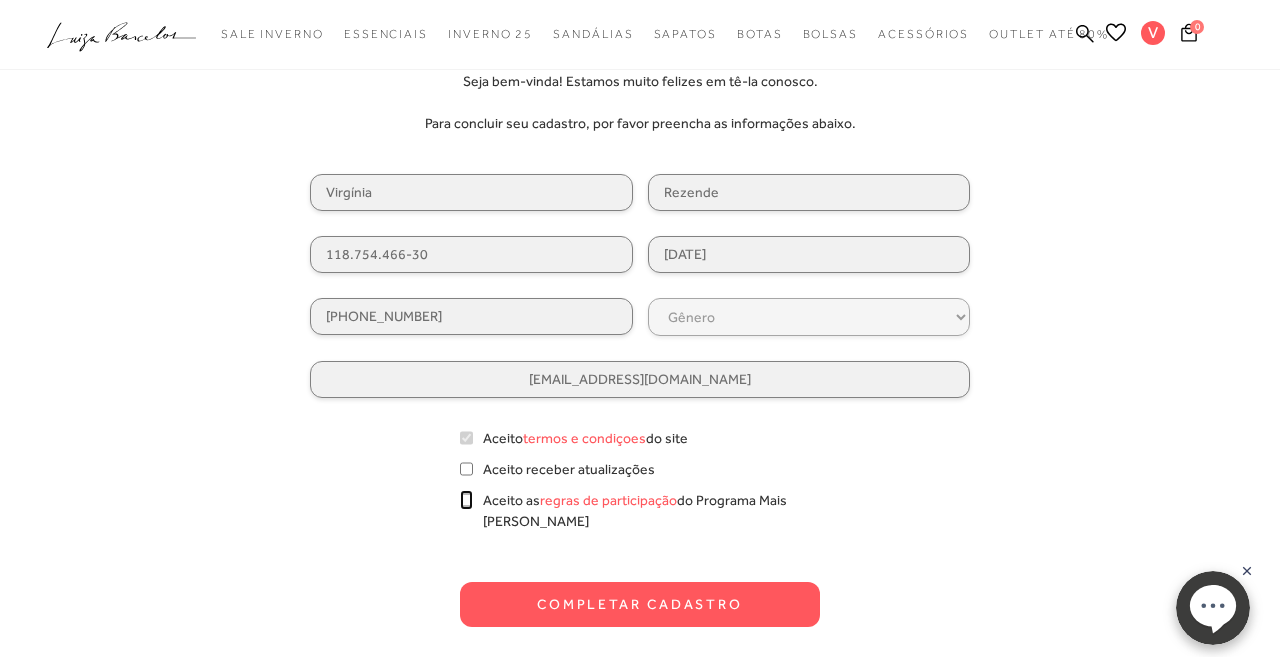 click on "Aceito as  regras de participação  do Programa Mais [PERSON_NAME]" at bounding box center (466, 500) 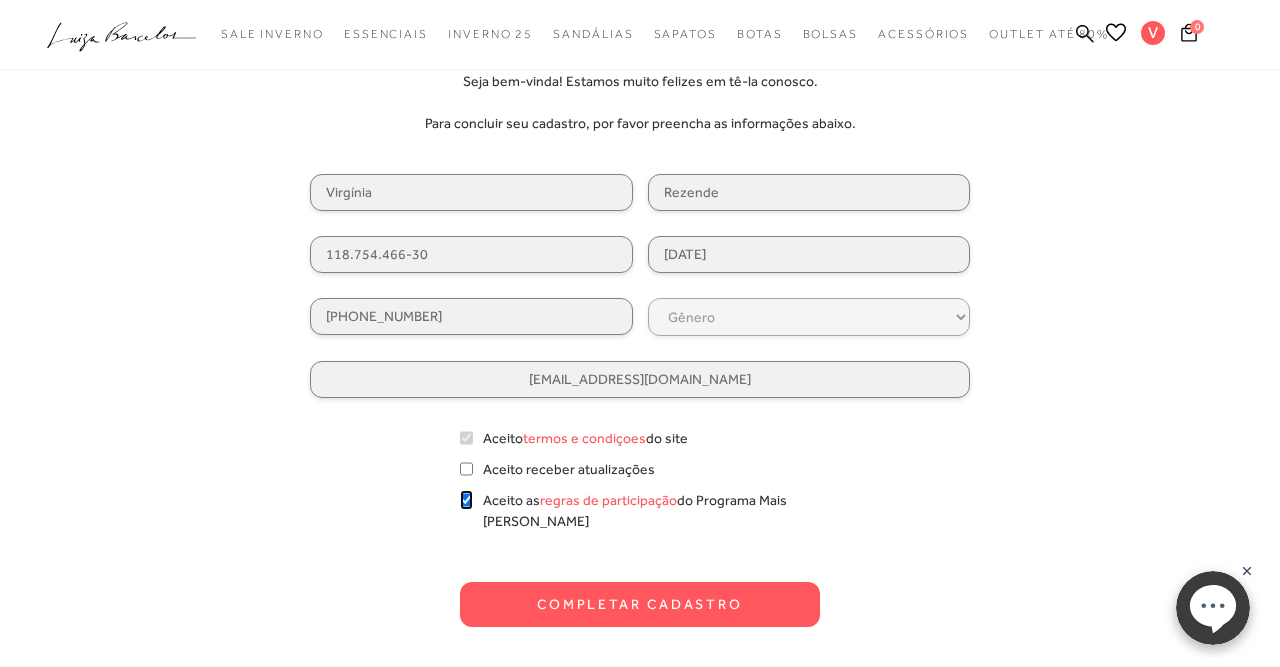 checkbox on "true" 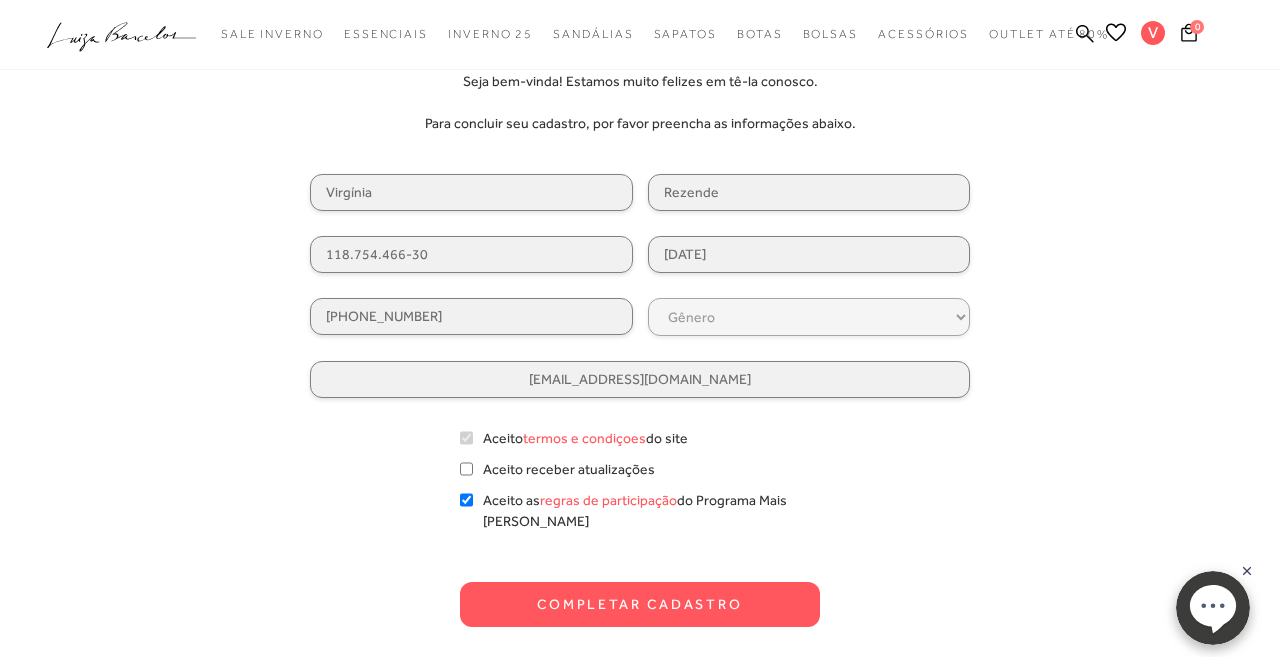click on "Completar Cadastro" at bounding box center (640, 604) 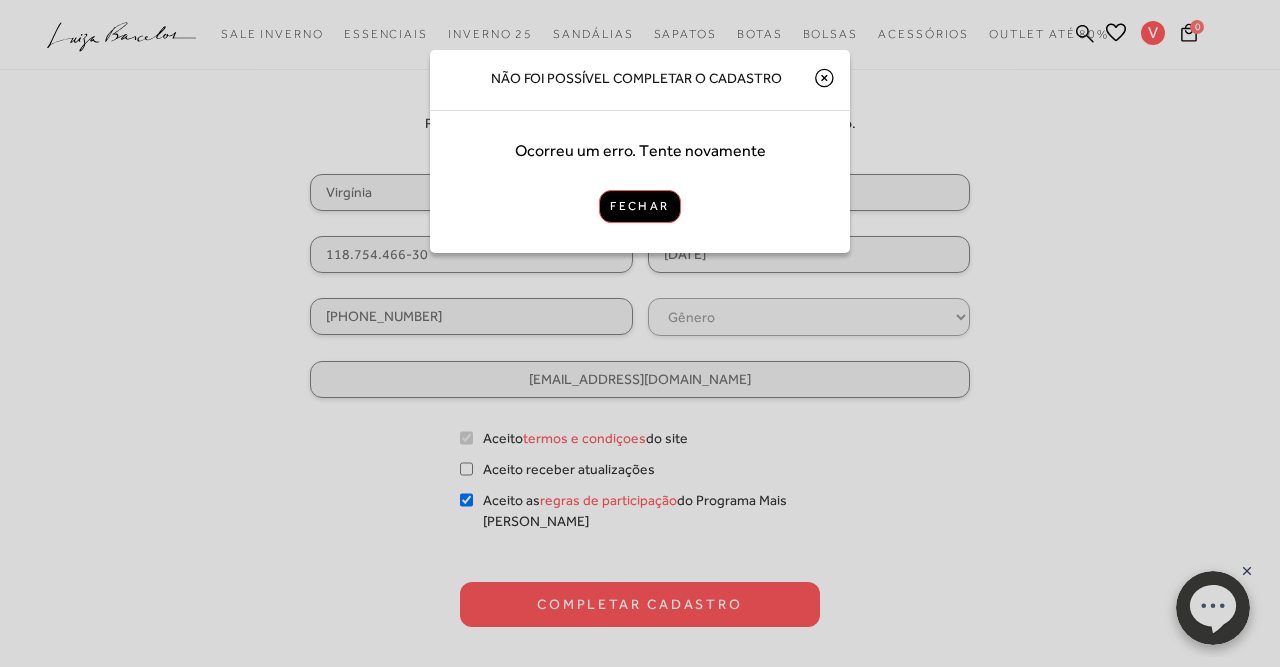 click on "Fechar" at bounding box center (639, 206) 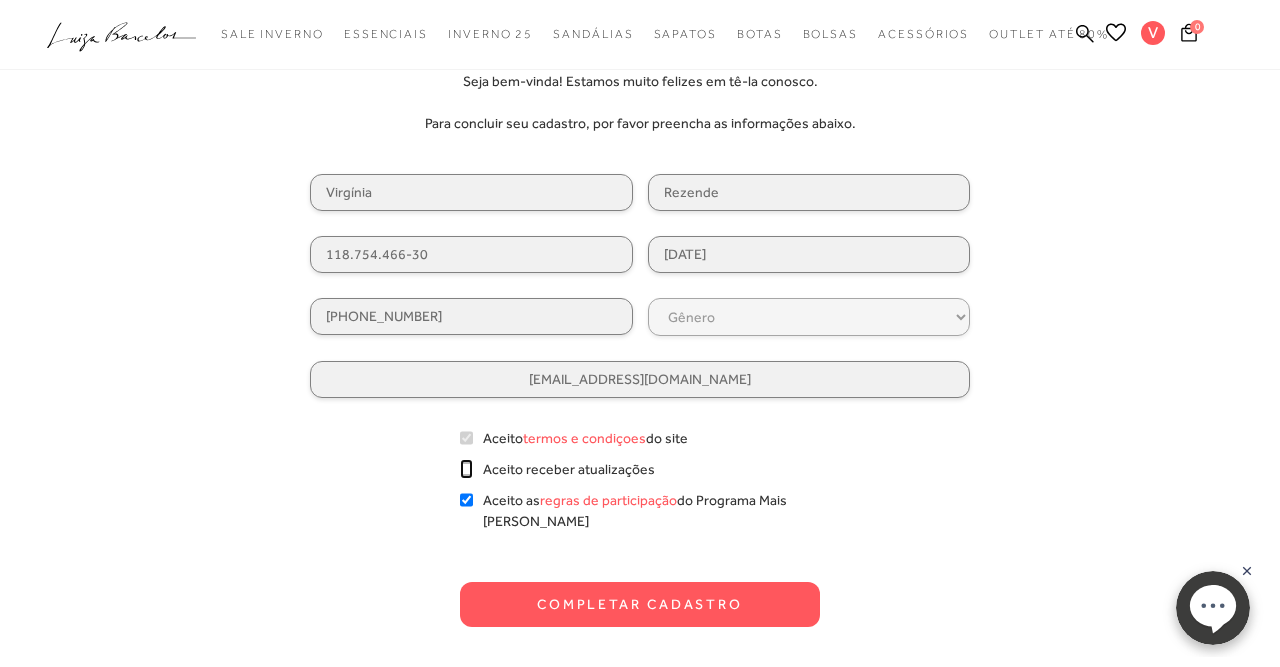 click on "Aceito receber atualizações" at bounding box center (466, 469) 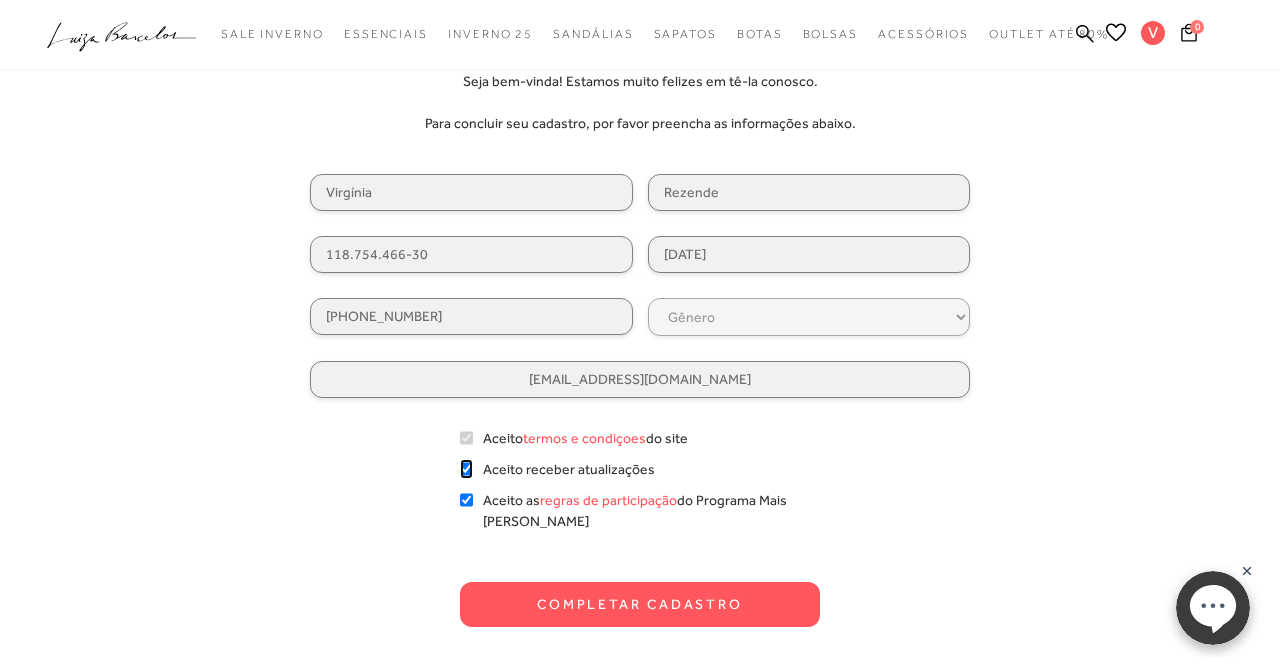 checkbox on "true" 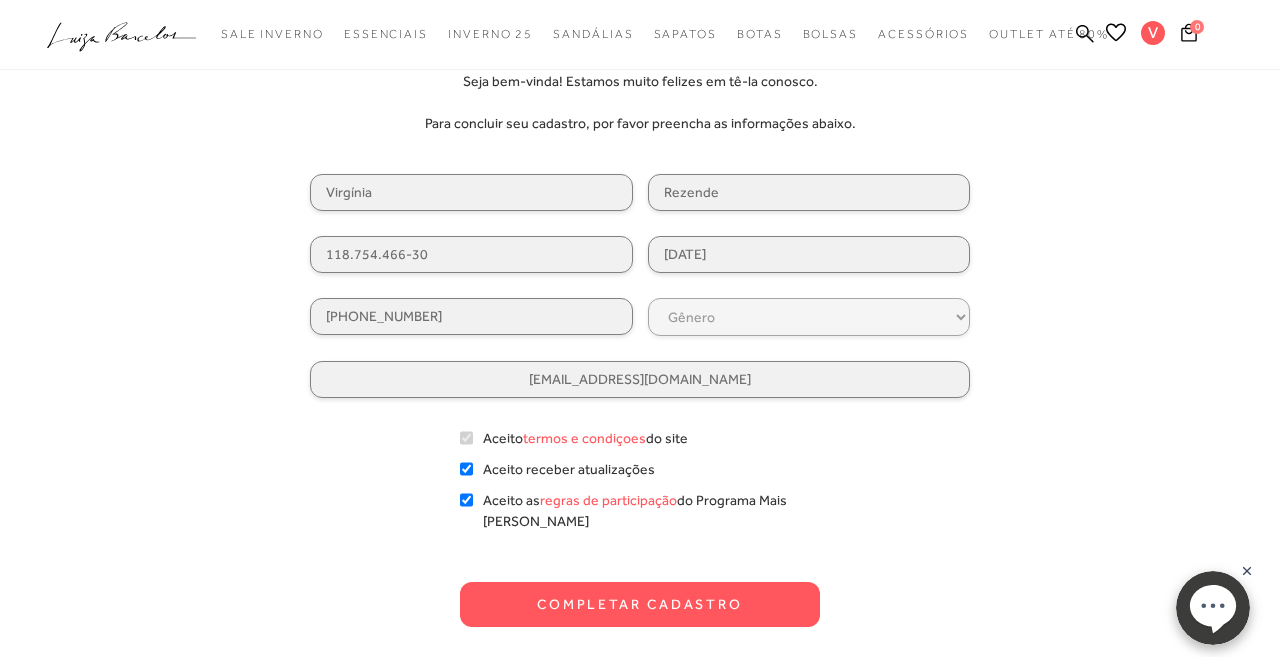 click on "Completar Cadastro" at bounding box center [640, 604] 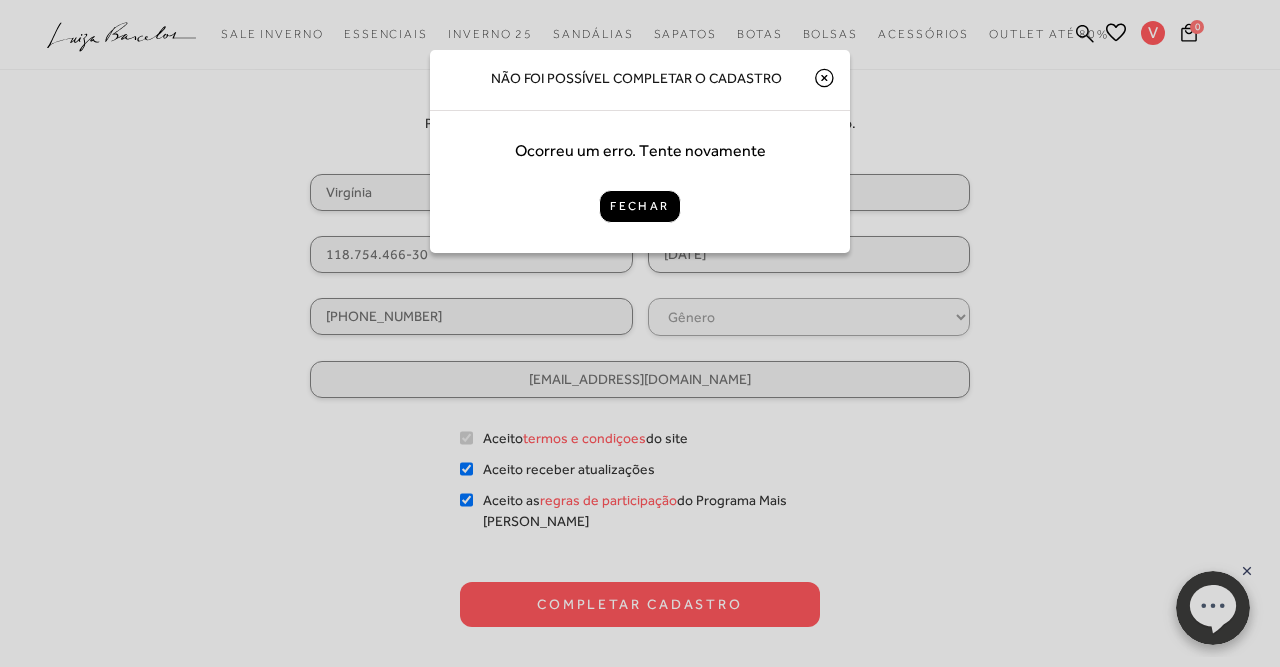 click on "Não foi possível completar o cadastro
Ocorreu um erro. Tente novamente
Fechar" at bounding box center (640, 333) 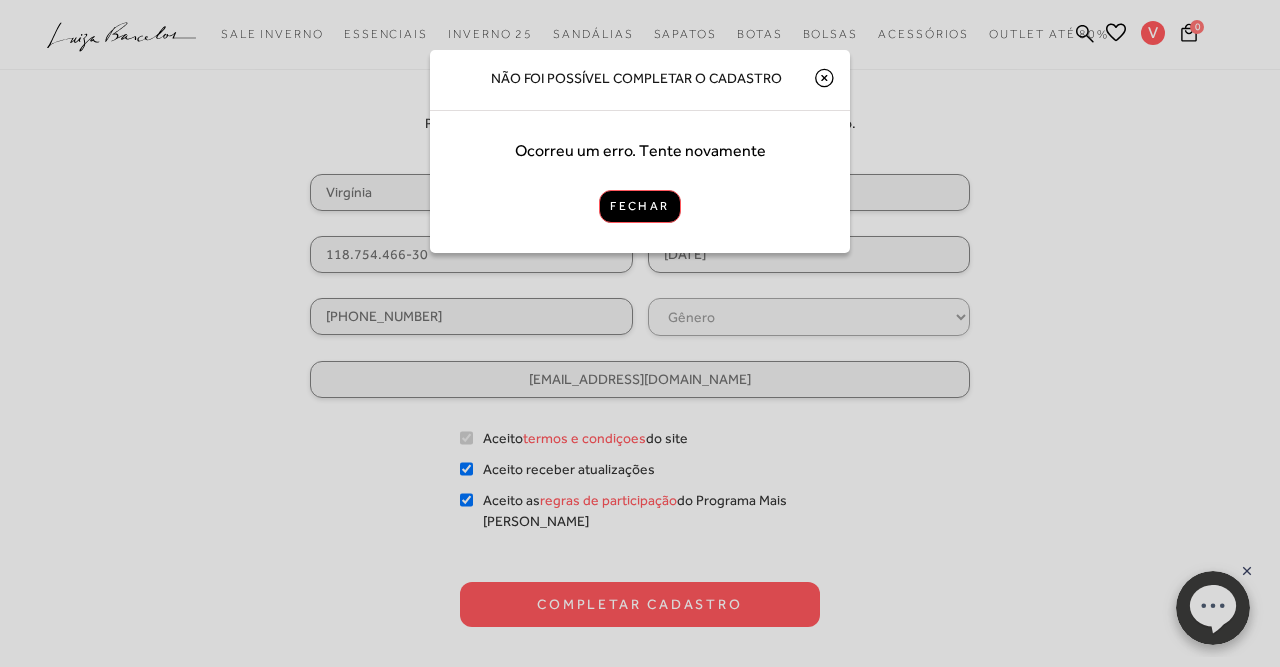 click on "Fechar" at bounding box center [639, 206] 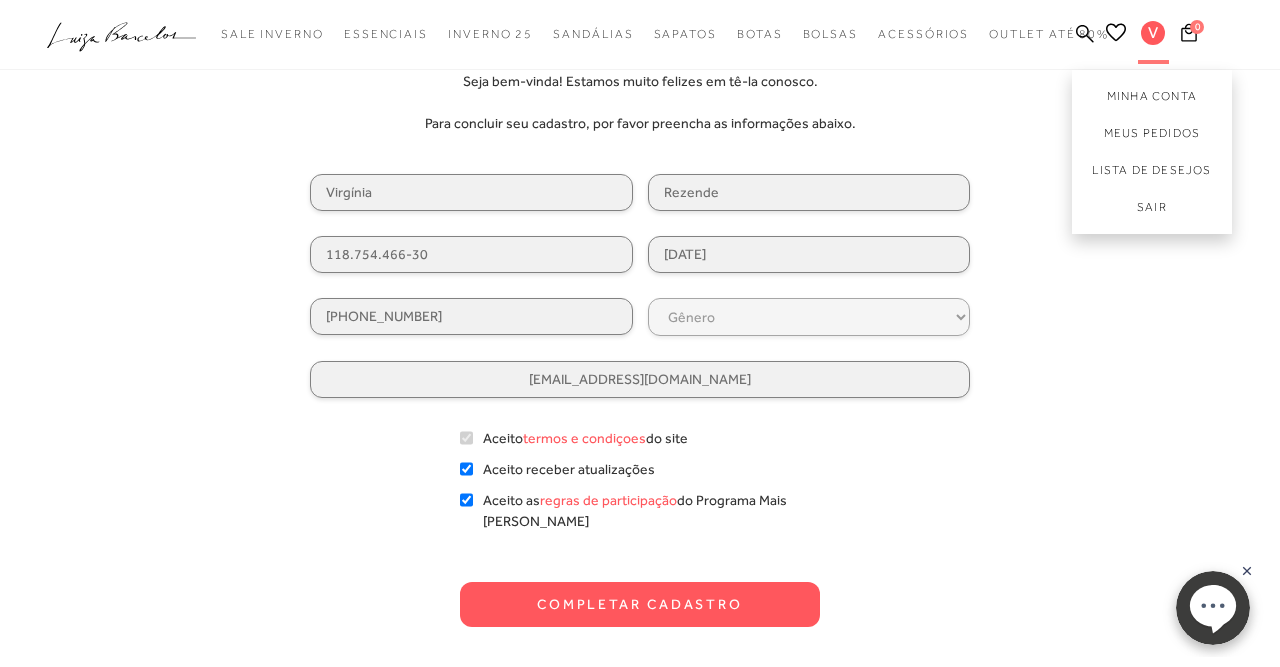 click on "V" at bounding box center (1153, 33) 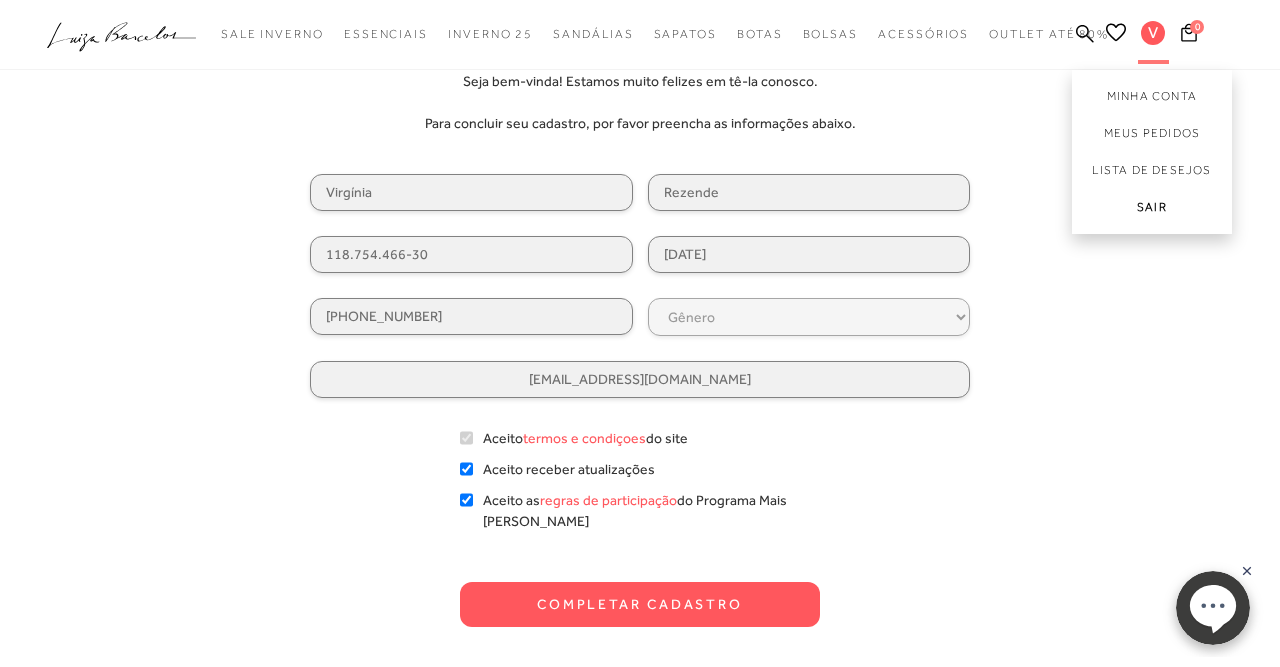 click on "Sair" at bounding box center [1152, 211] 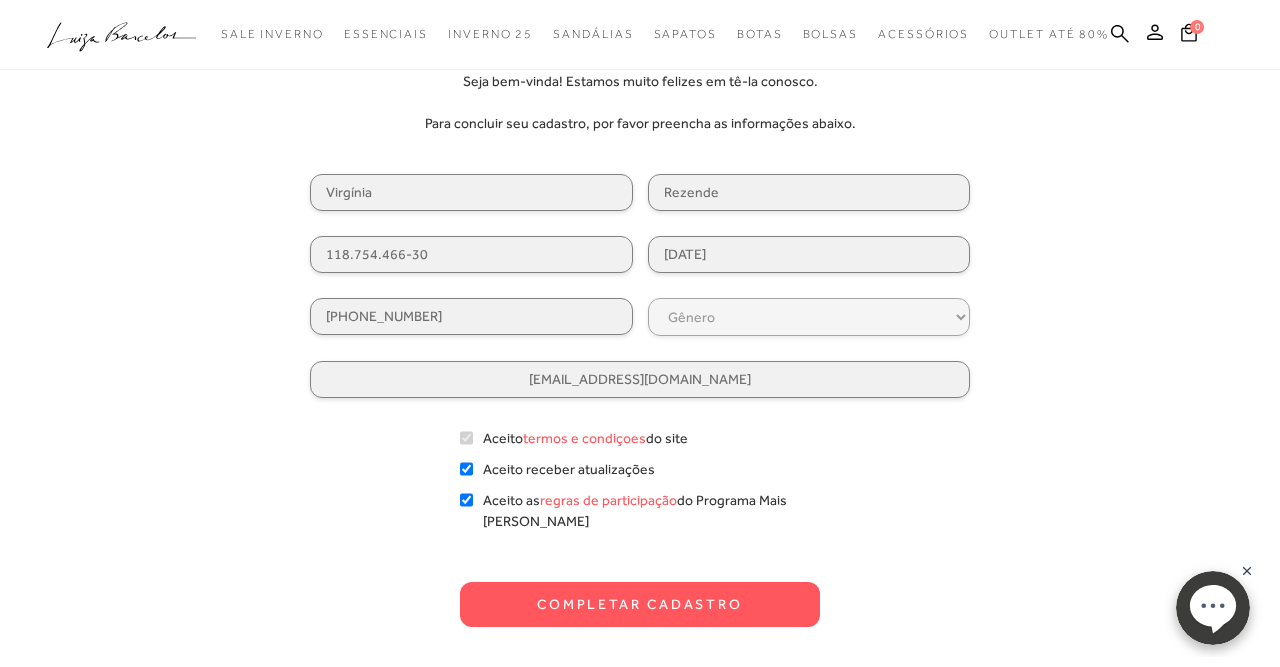 scroll, scrollTop: 0, scrollLeft: 0, axis: both 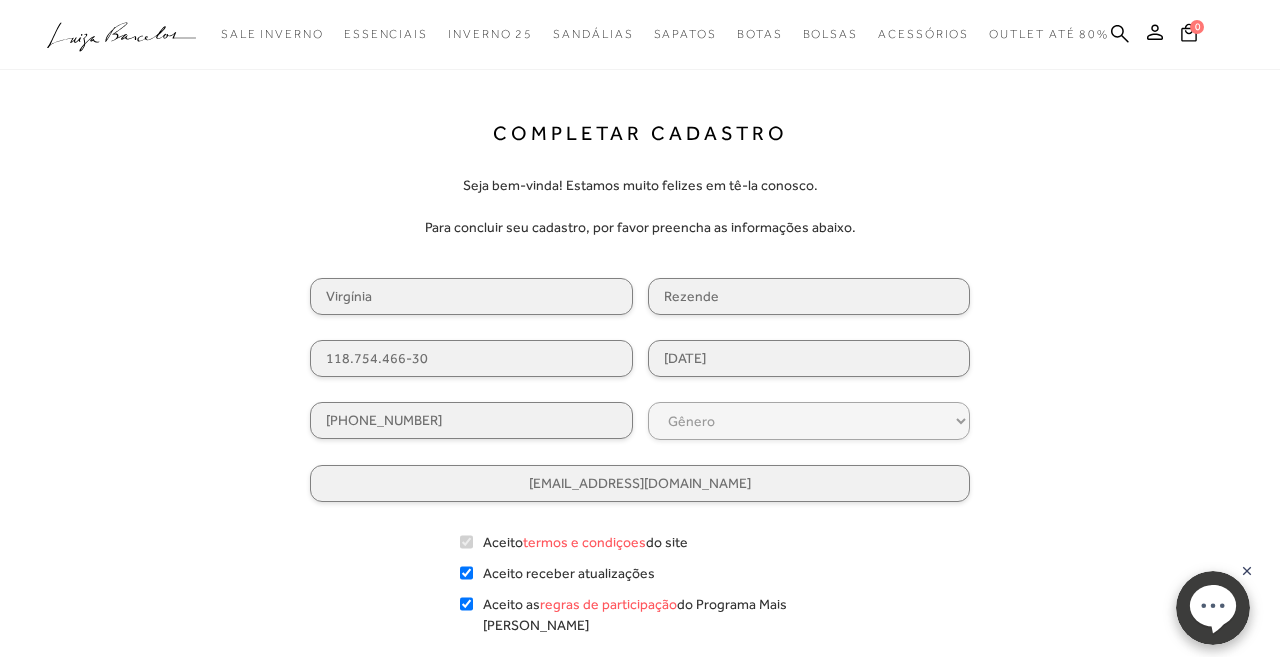 click 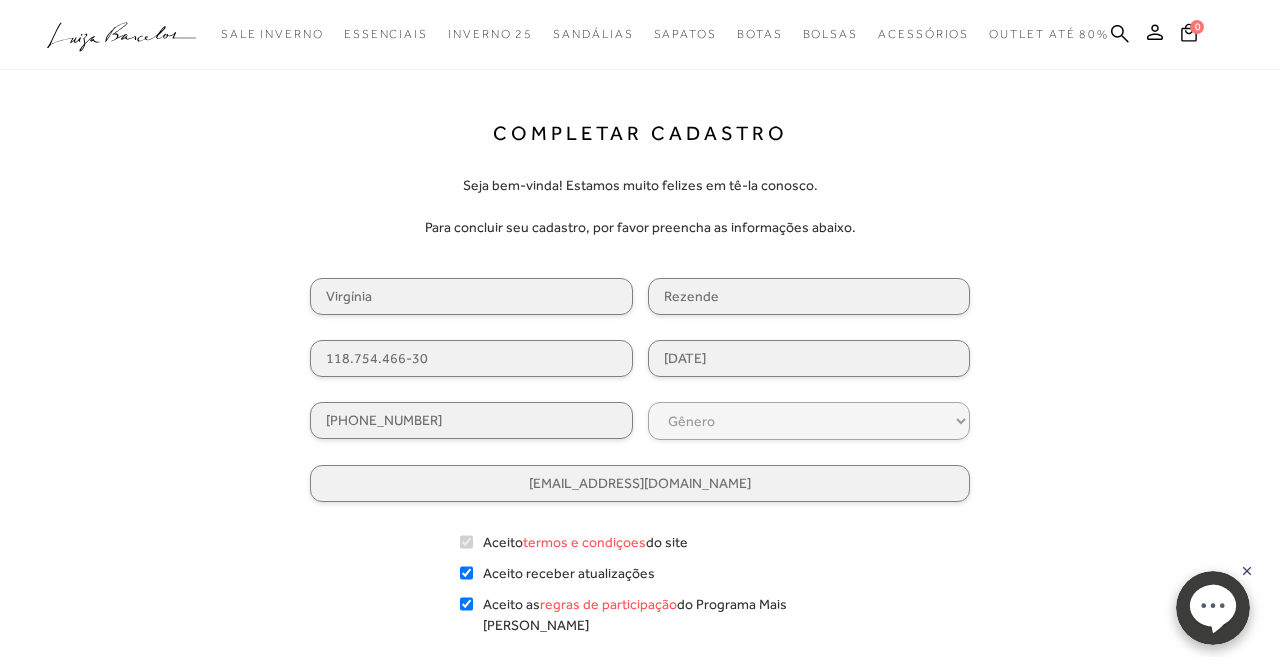 click 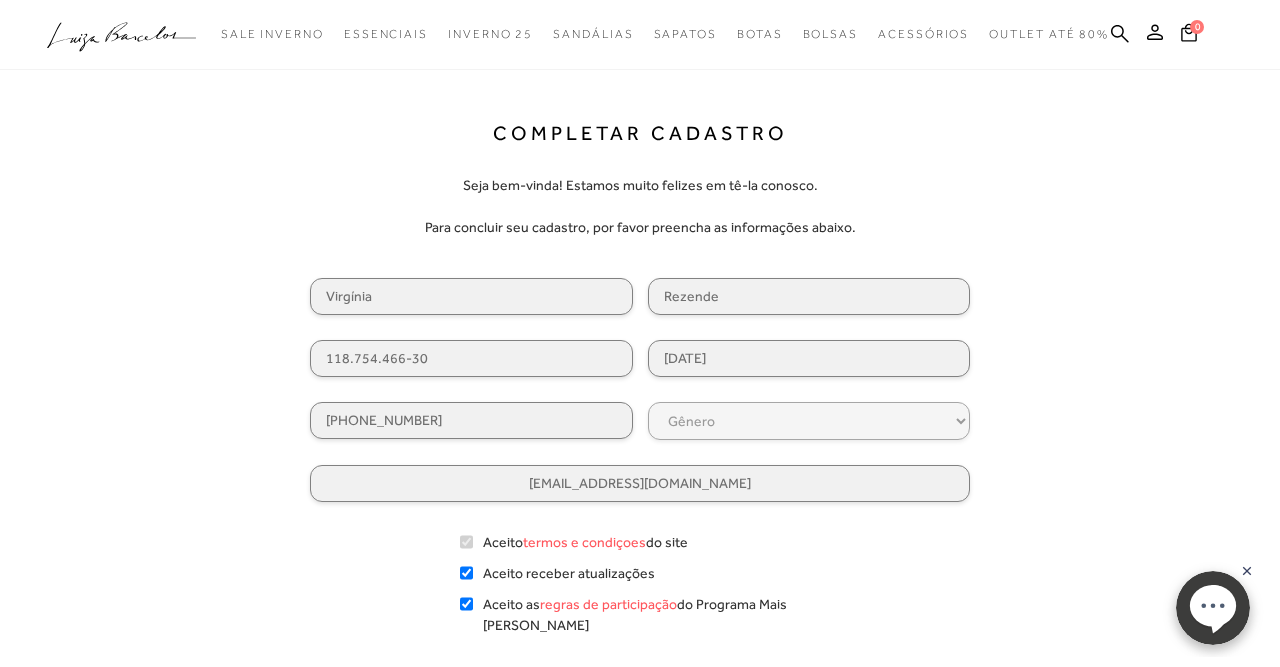 click on "Pesquisar
Minha Conta
Meus Pedidos
Lista de desejos
Sair
0" at bounding box center [640, 35] 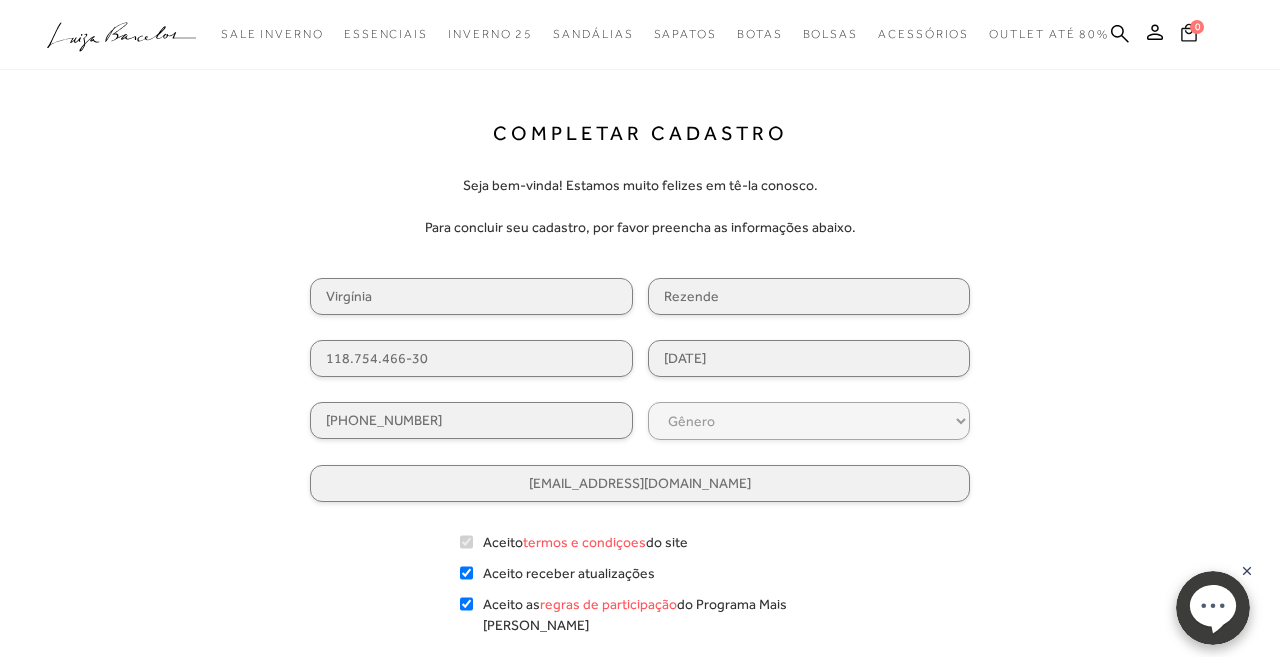 click 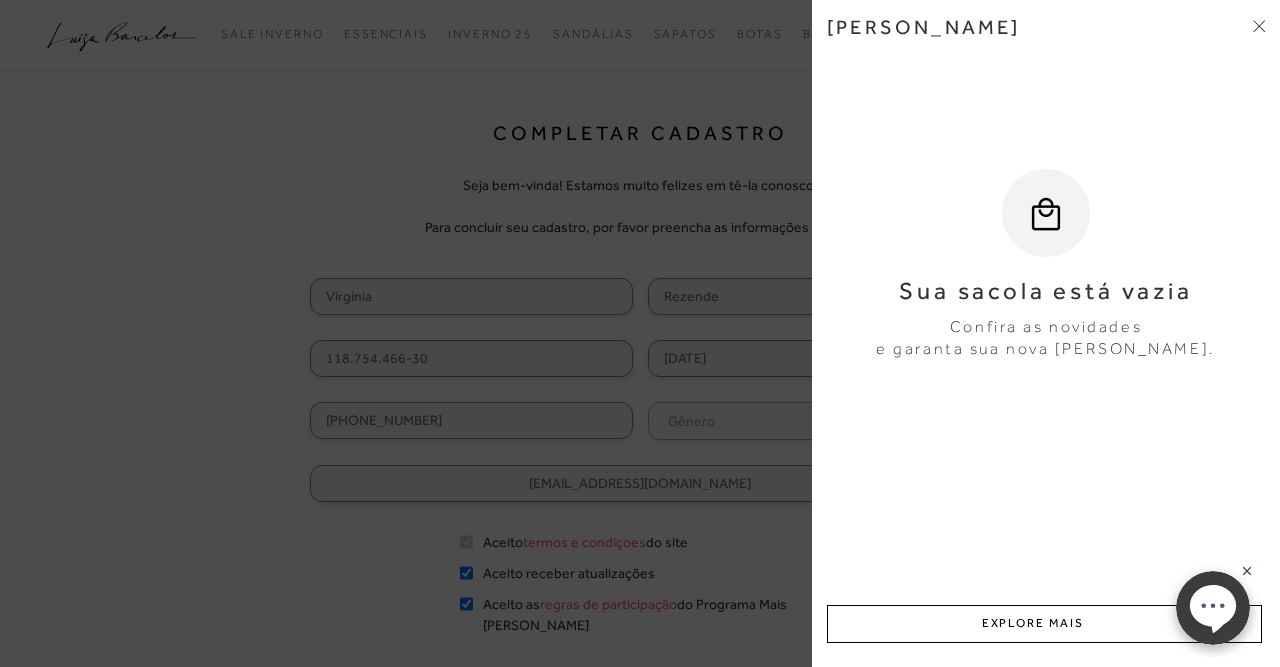 click 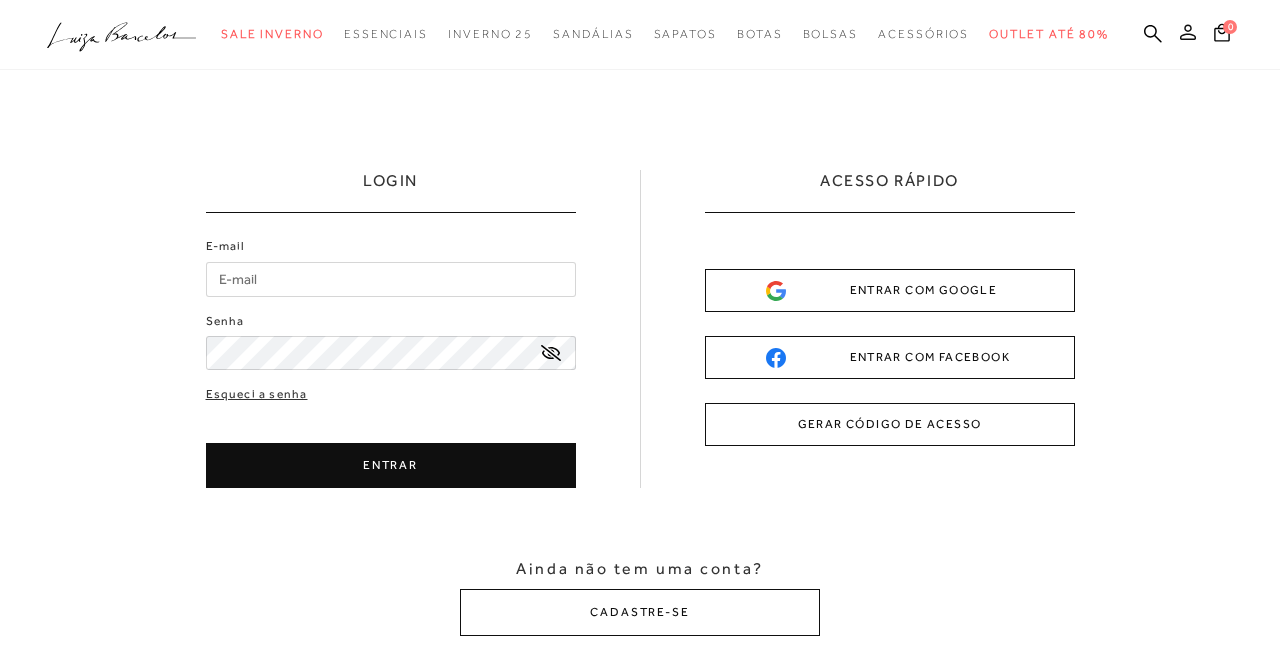 scroll, scrollTop: 0, scrollLeft: 0, axis: both 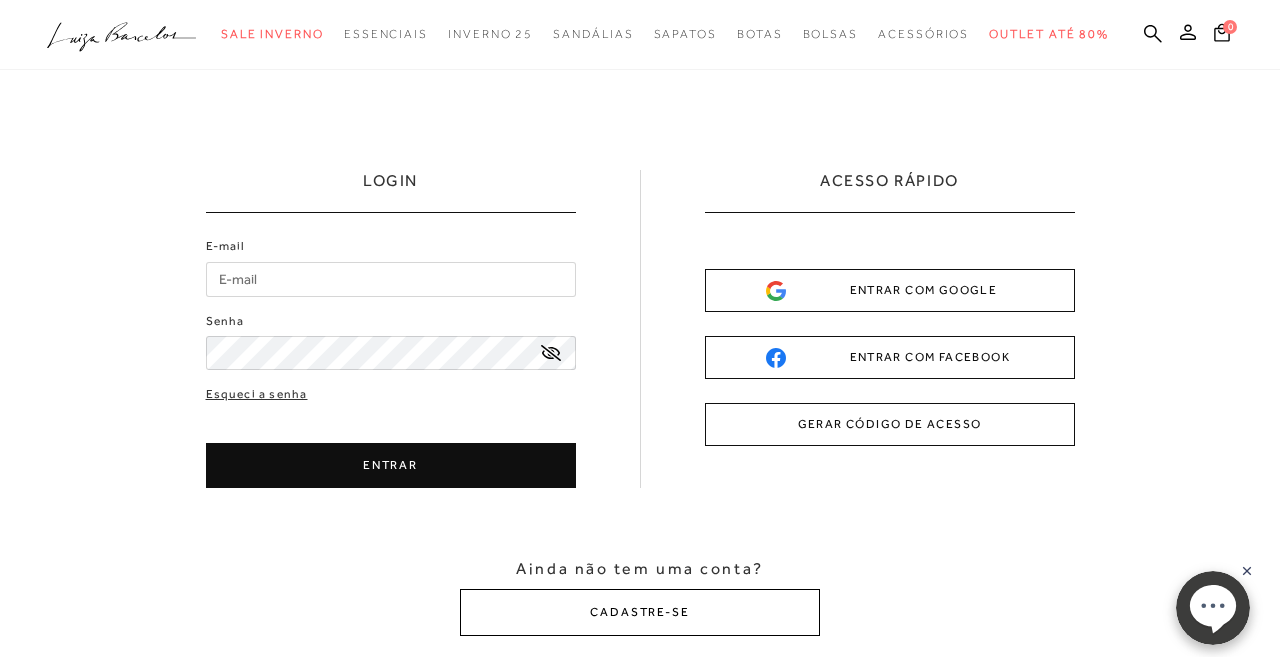 click on "CADASTRE-SE" at bounding box center (640, 612) 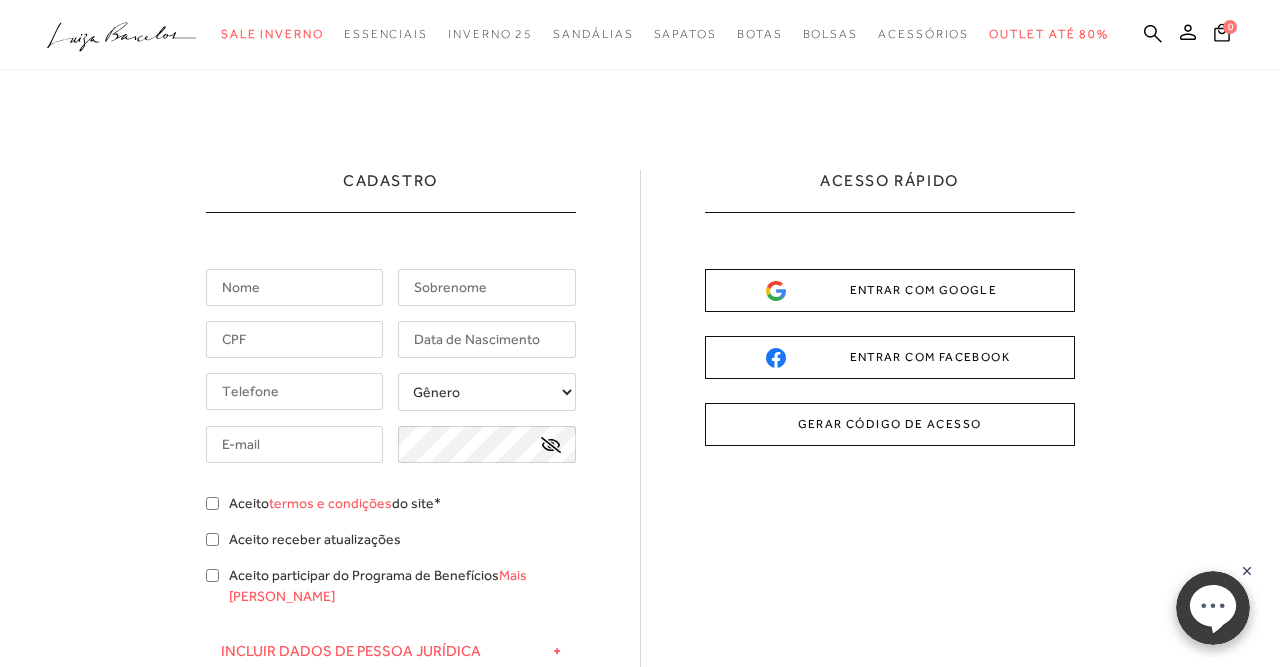 click at bounding box center [295, 287] 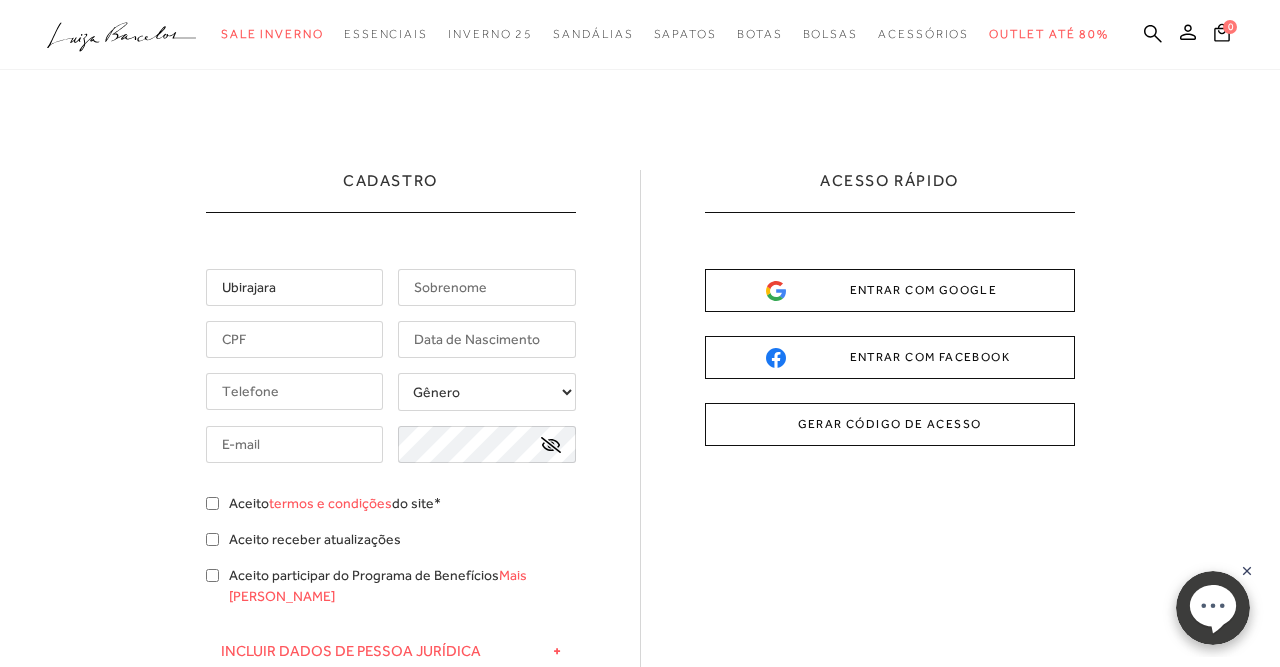 type on "Ubirajara" 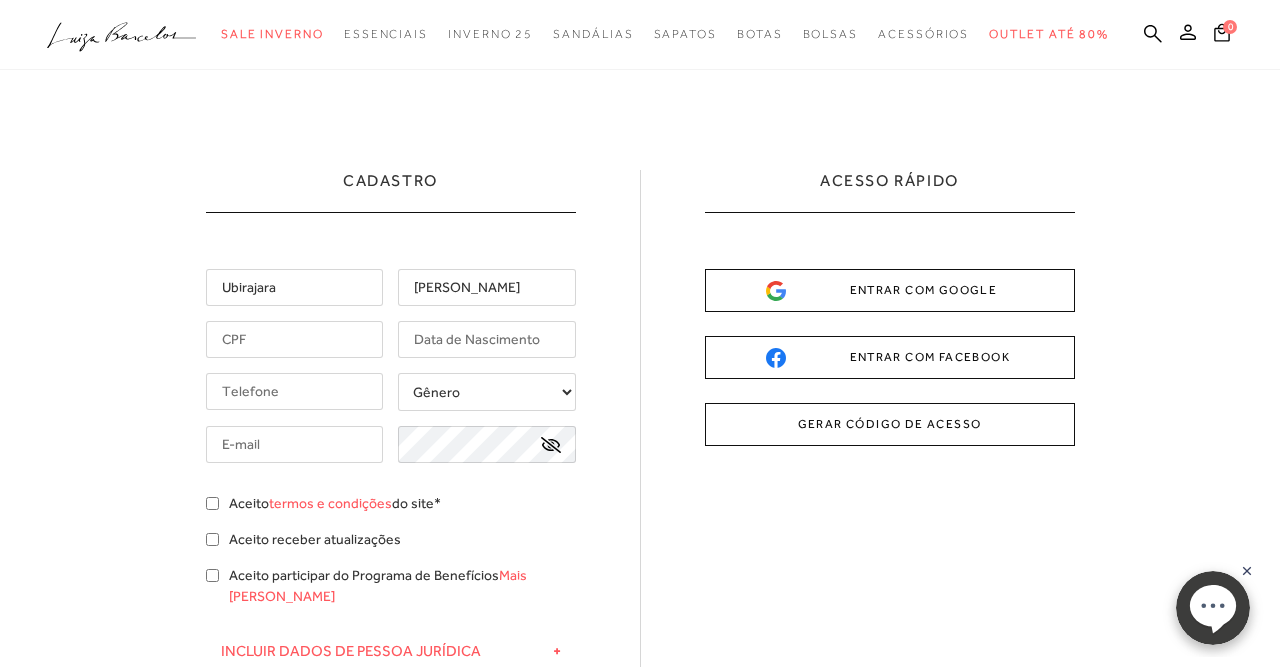 type on "[PERSON_NAME]" 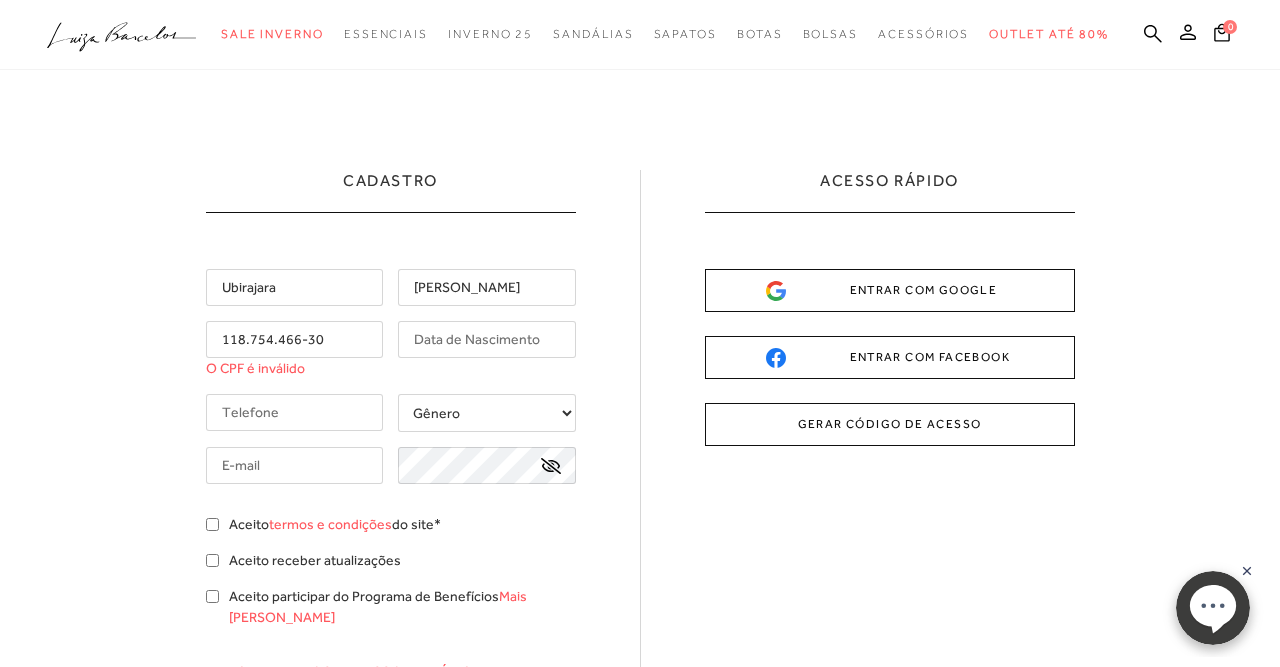 type on "118.754.466-30" 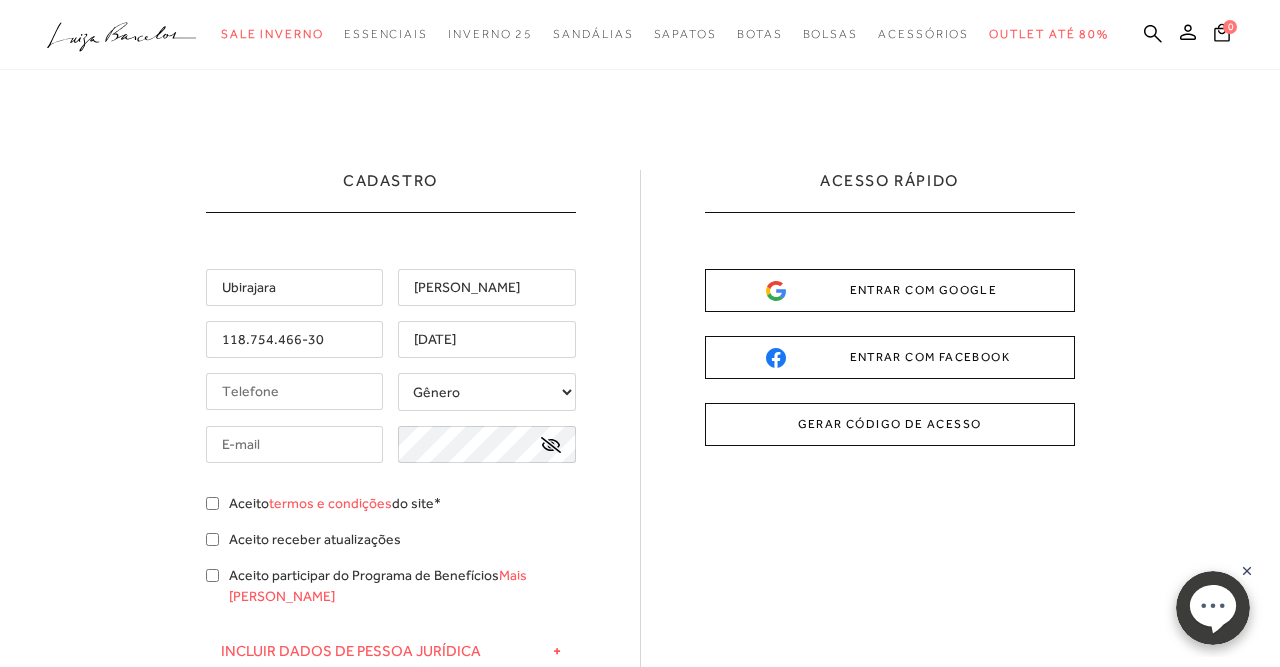 type on "[DATE]" 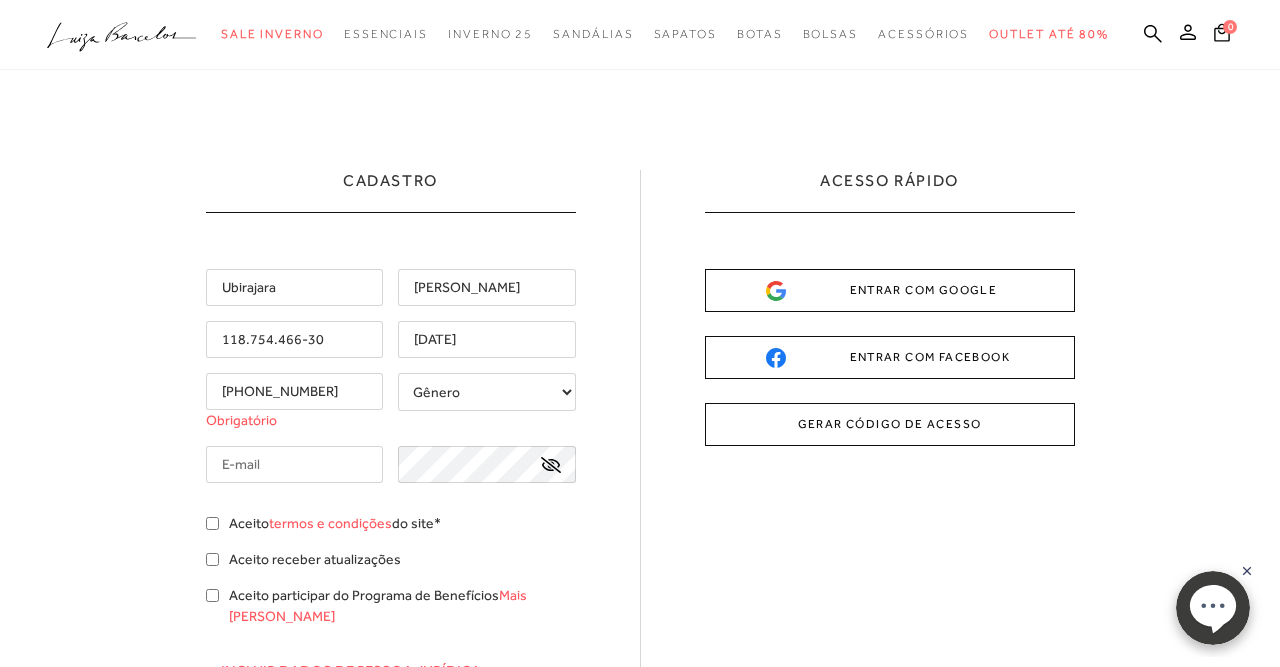 type on "[PHONE_NUMBER]" 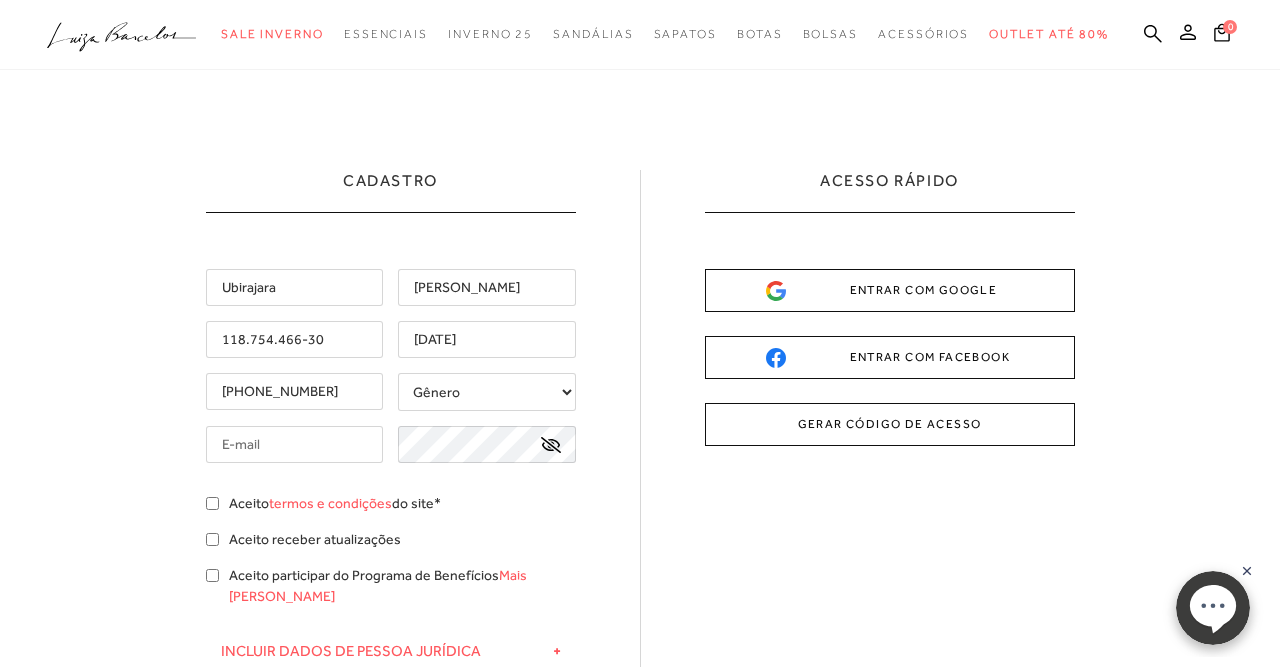 select 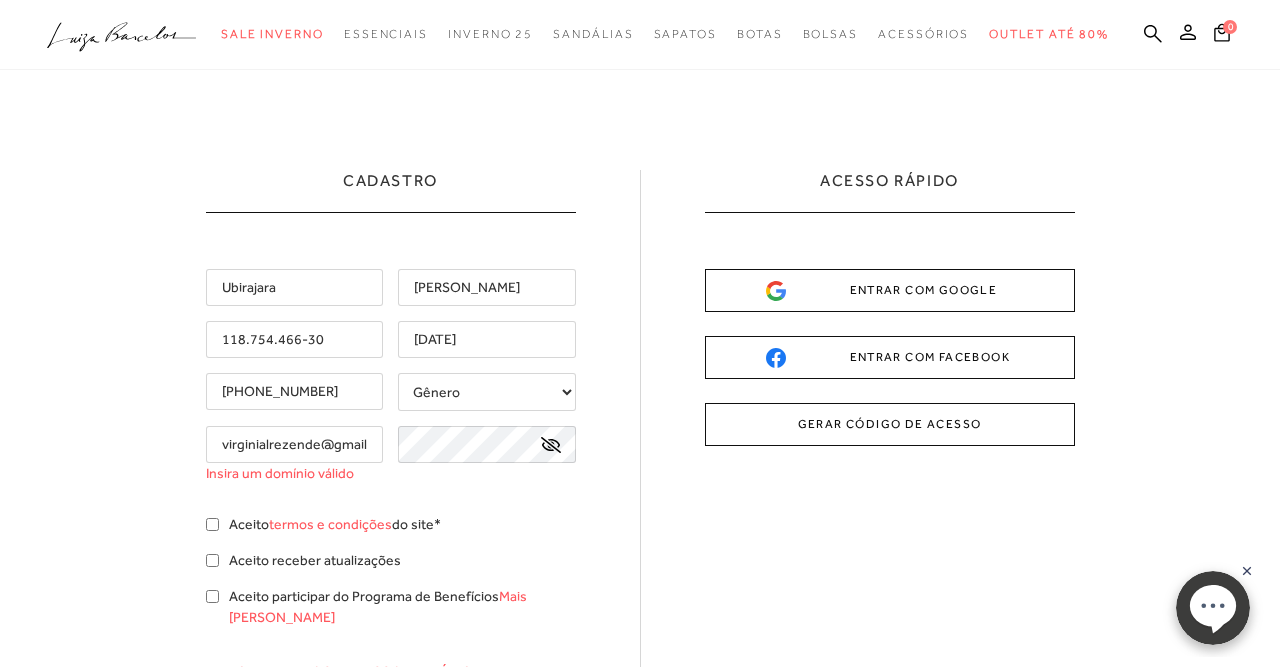 scroll, scrollTop: 0, scrollLeft: 25, axis: horizontal 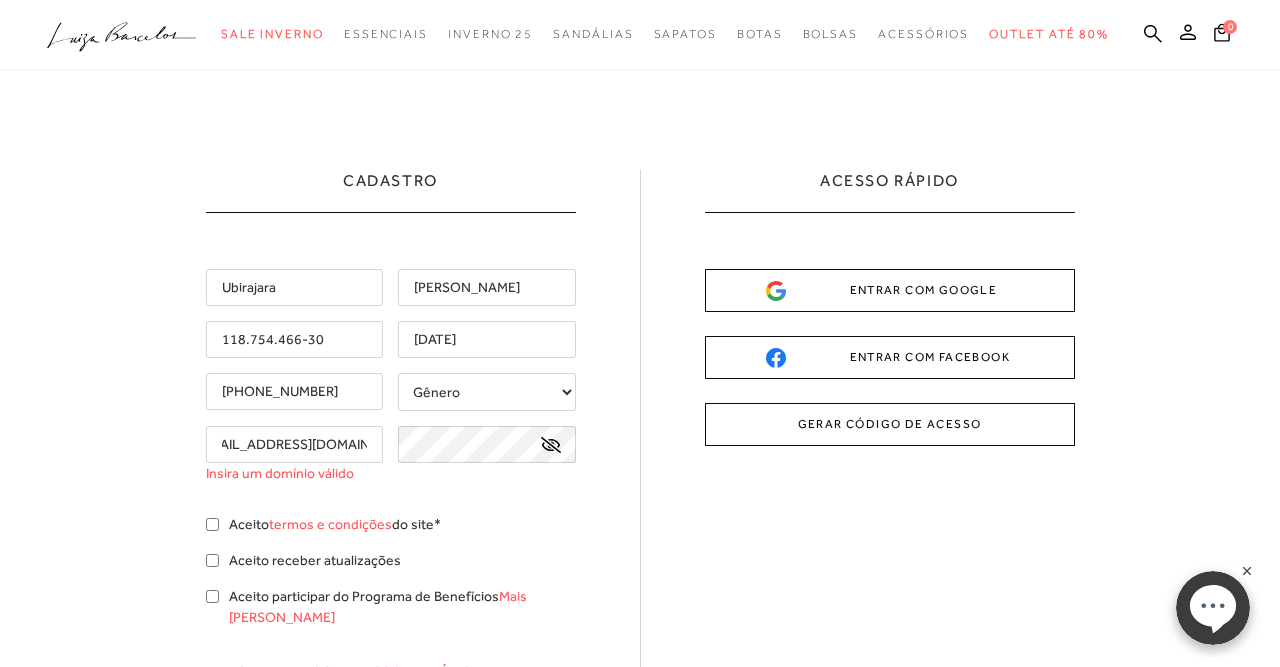 type on "[EMAIL_ADDRESS][DOMAIN_NAME]" 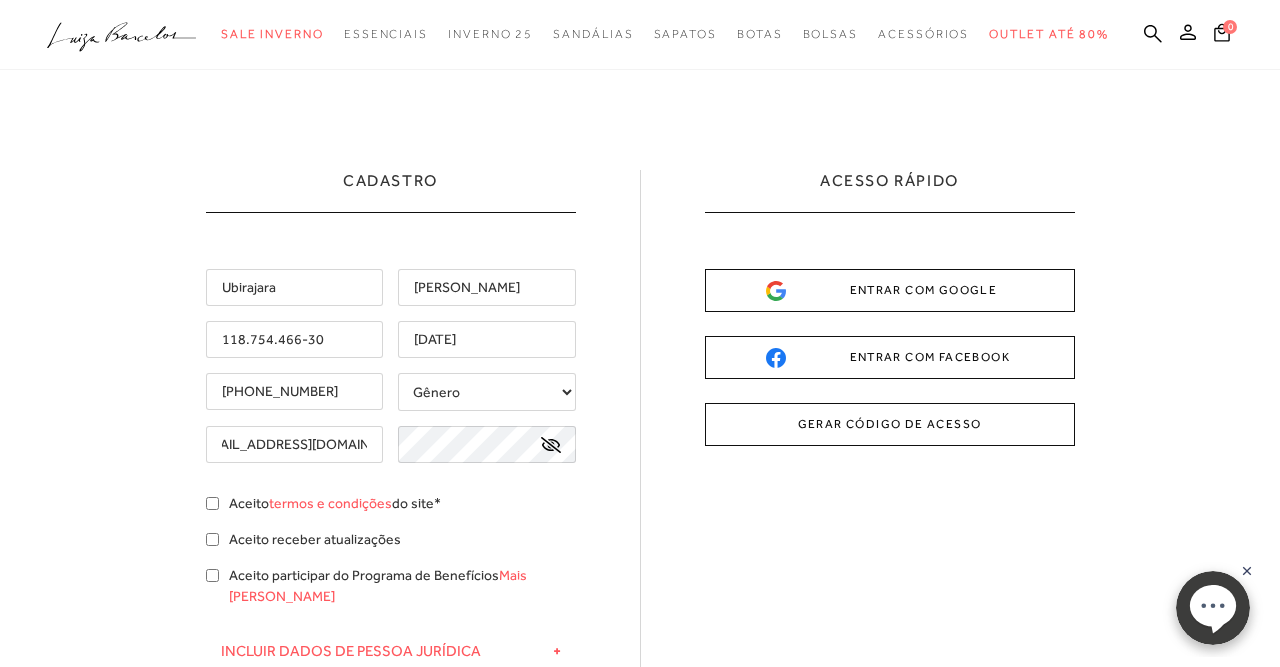 click on "Aceito  termos e condições  do site*" at bounding box center (391, 506) 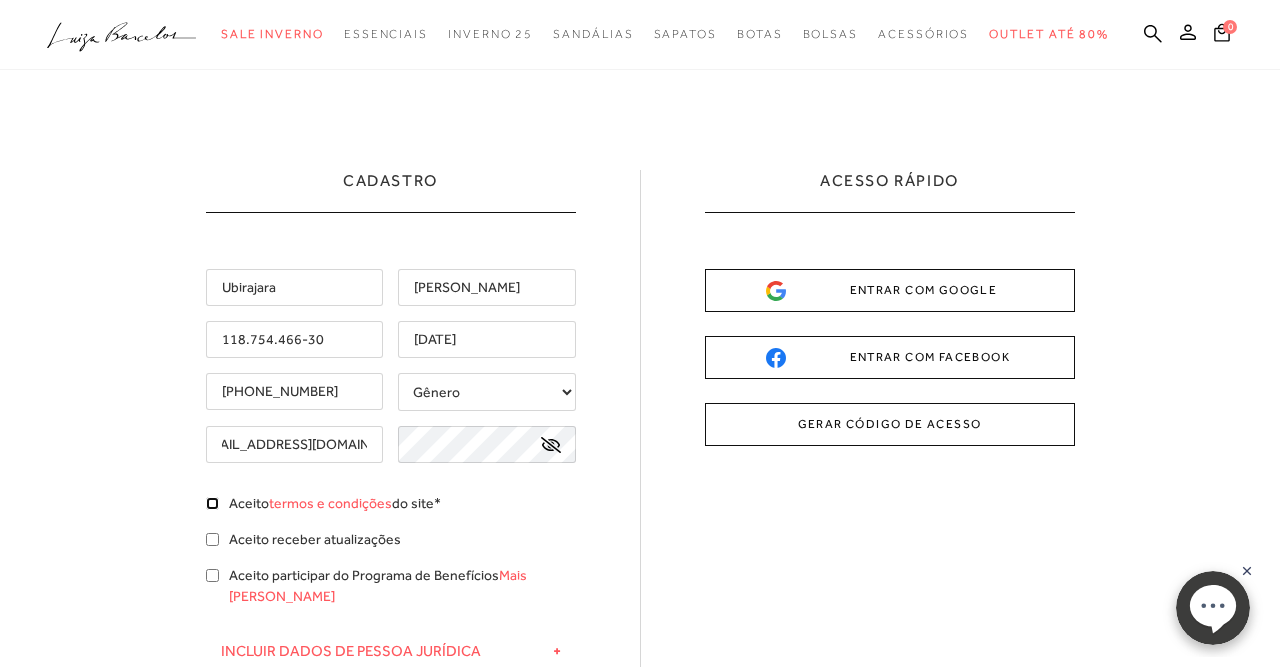 click on "Aceito  termos e condições  do site*" at bounding box center (212, 503) 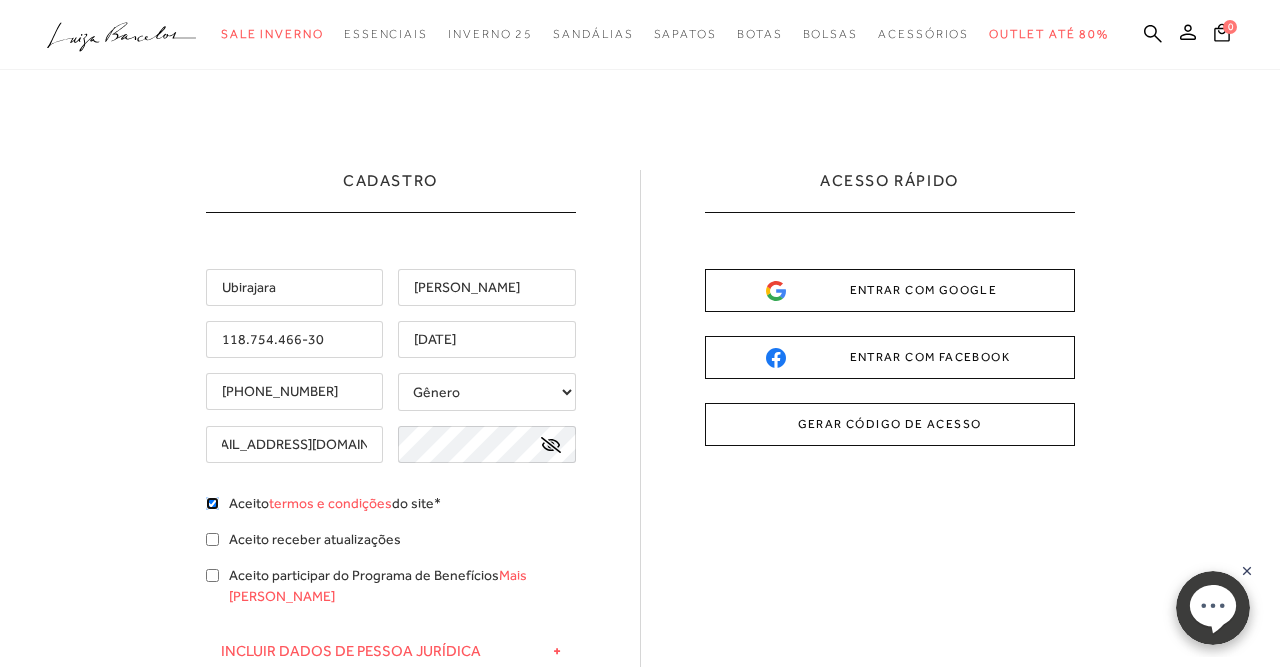 checkbox on "true" 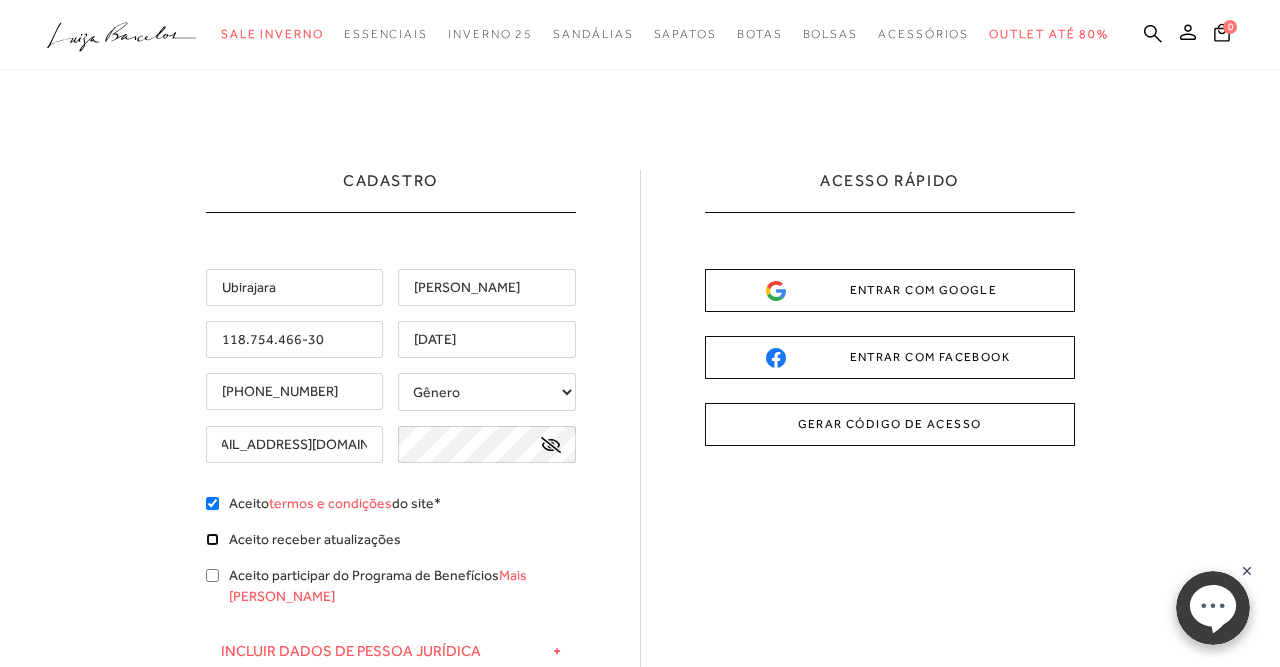 click on "Aceito receber atualizações" at bounding box center [212, 539] 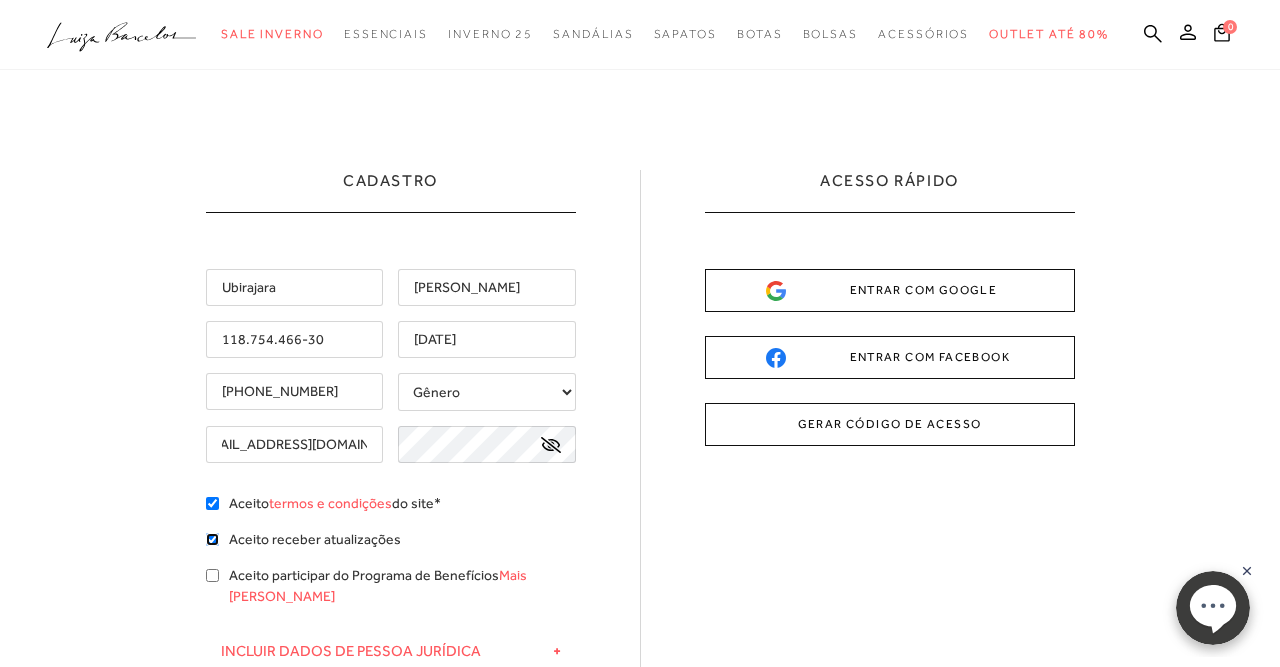 checkbox on "true" 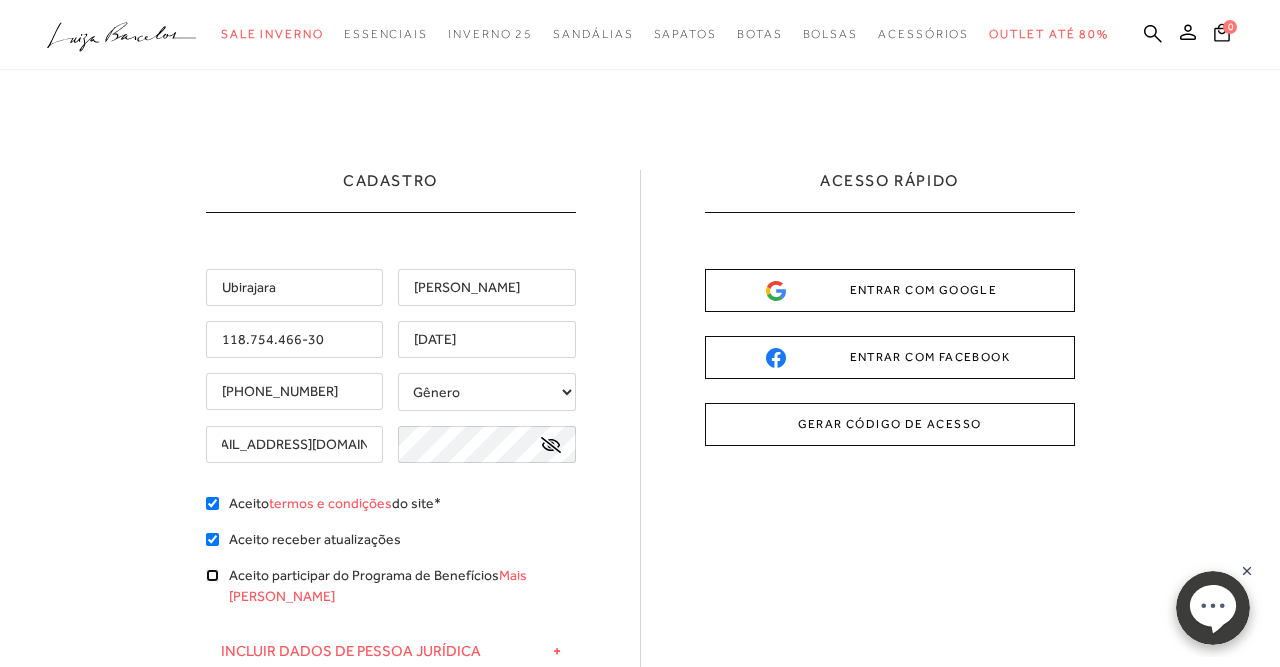 click on "Aceito participar do Programa de Benefícios  Mais [PERSON_NAME]" at bounding box center (212, 575) 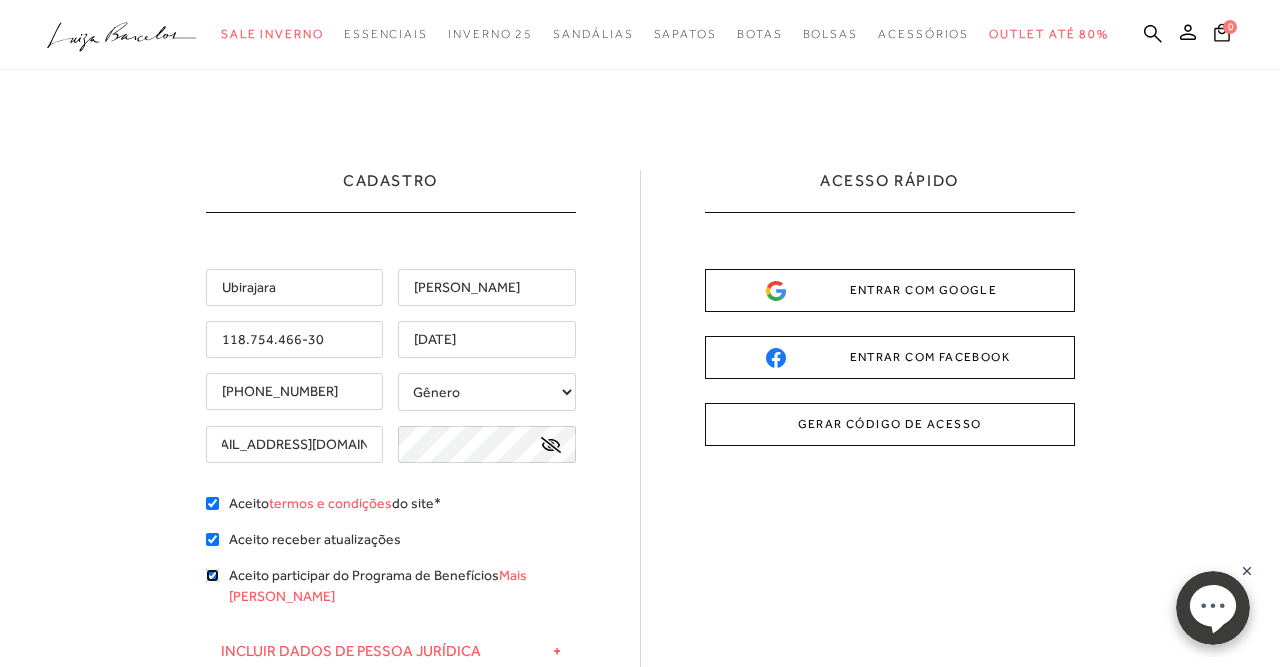 checkbox on "true" 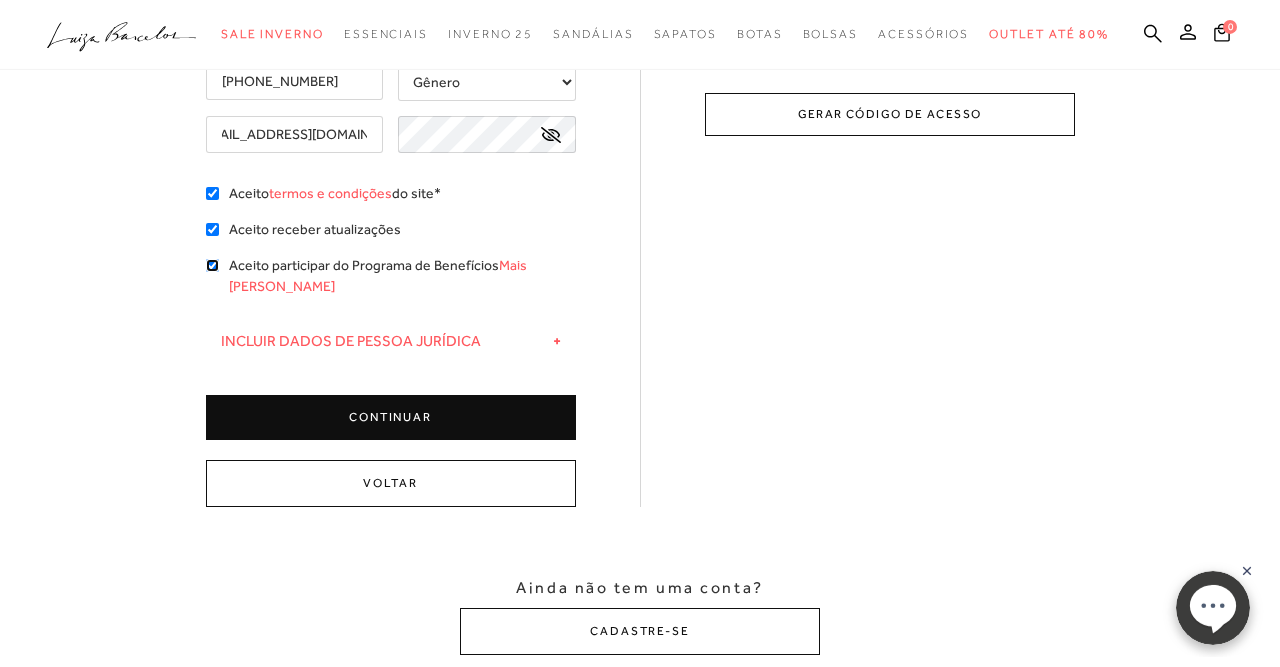 scroll, scrollTop: 312, scrollLeft: 0, axis: vertical 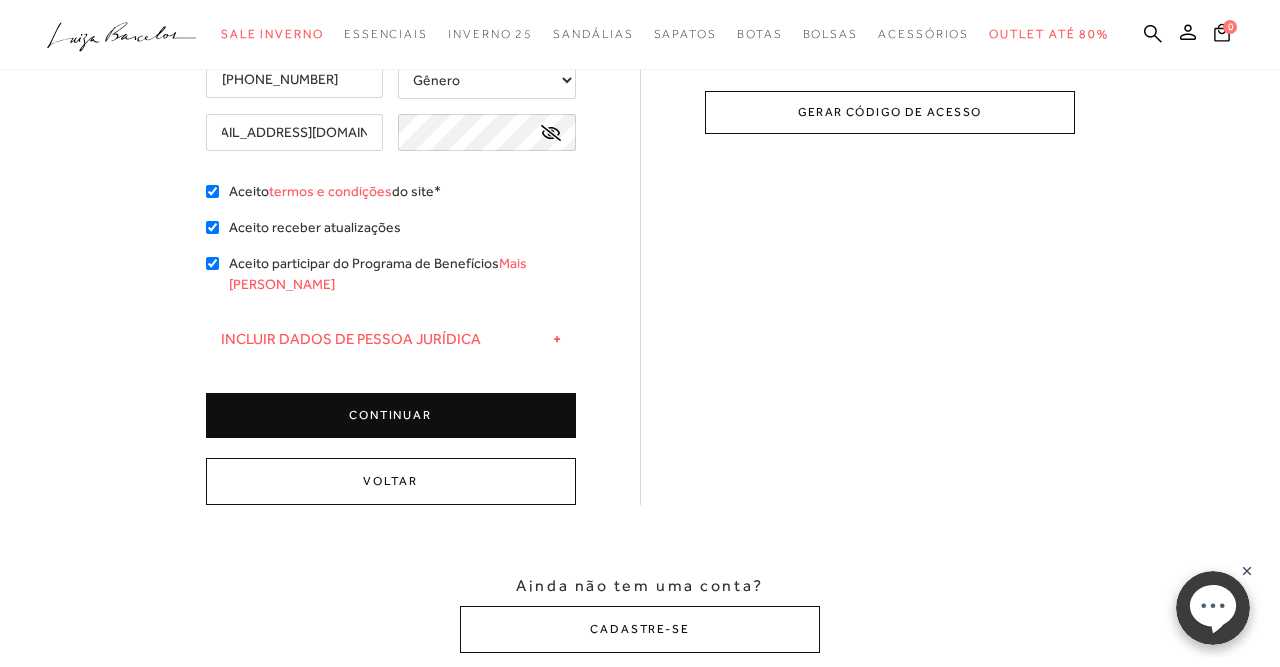 click on "CONTINUAR" at bounding box center (391, 415) 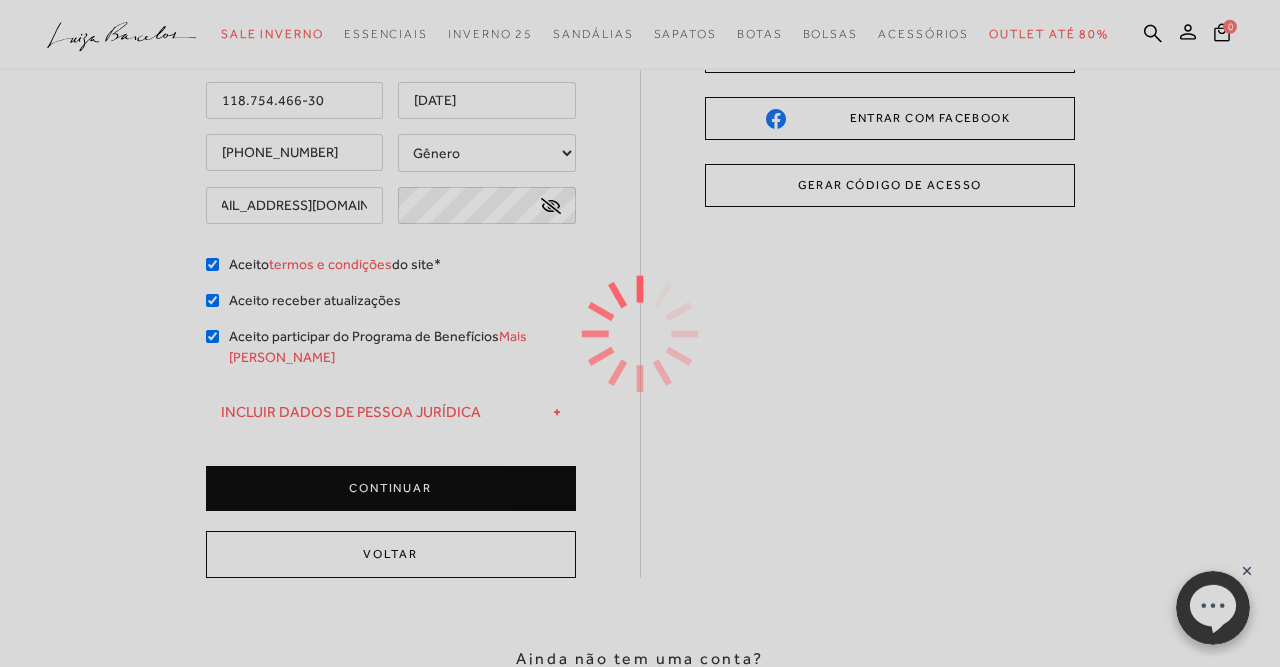 scroll, scrollTop: 0, scrollLeft: 0, axis: both 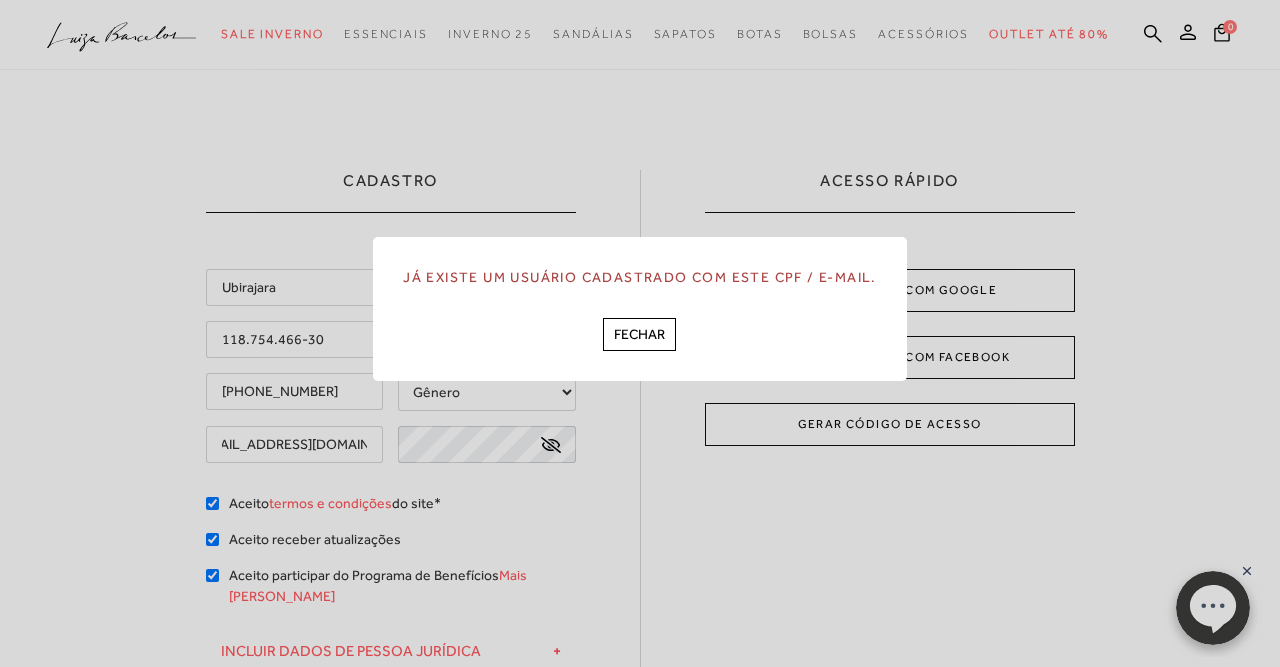 click on "FECHAR" at bounding box center [639, 334] 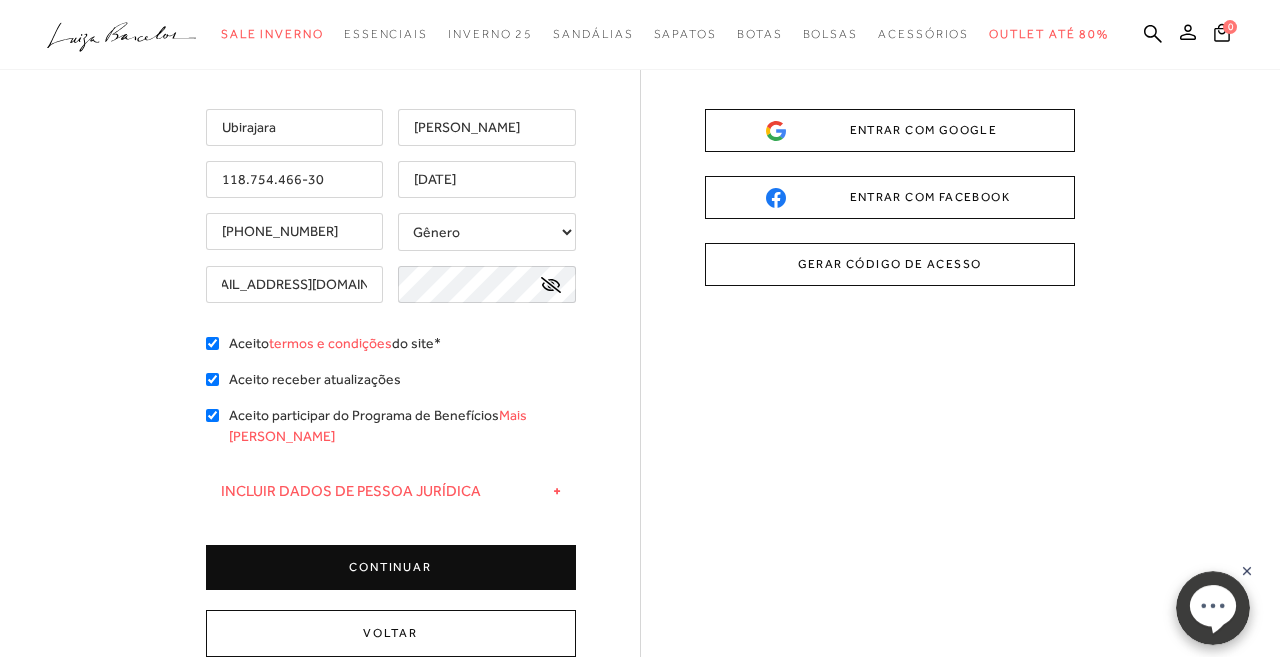 scroll, scrollTop: 208, scrollLeft: 0, axis: vertical 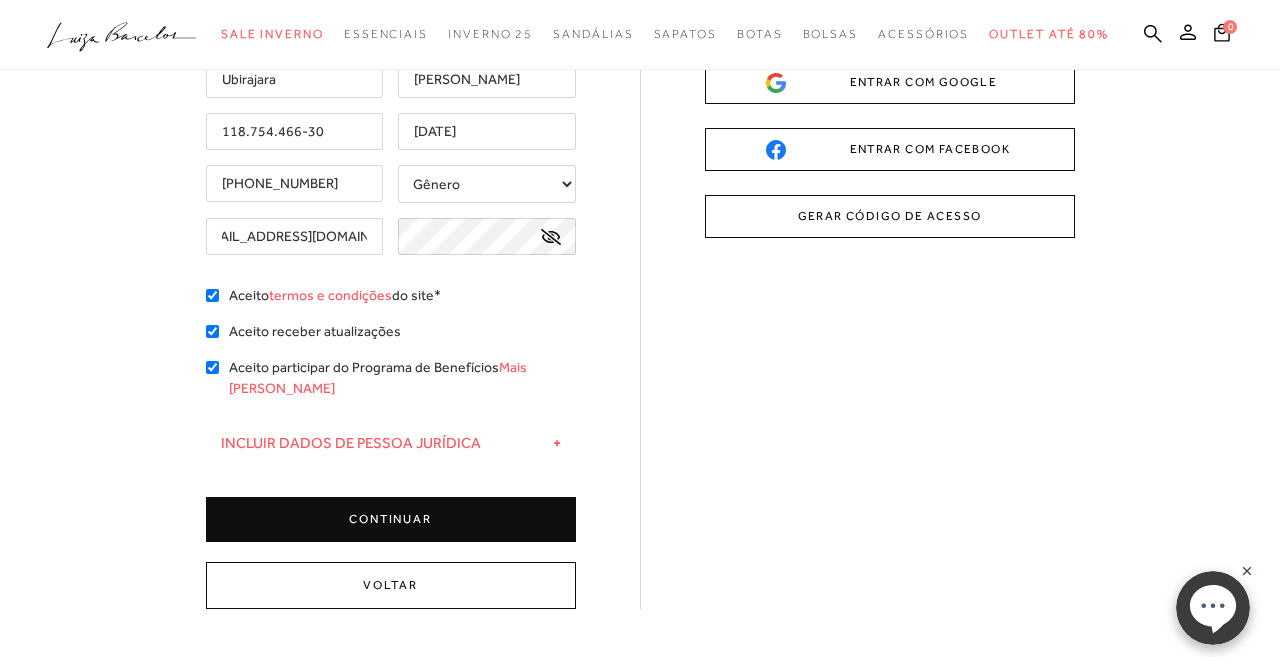 drag, startPoint x: 372, startPoint y: 236, endPoint x: 149, endPoint y: 236, distance: 223 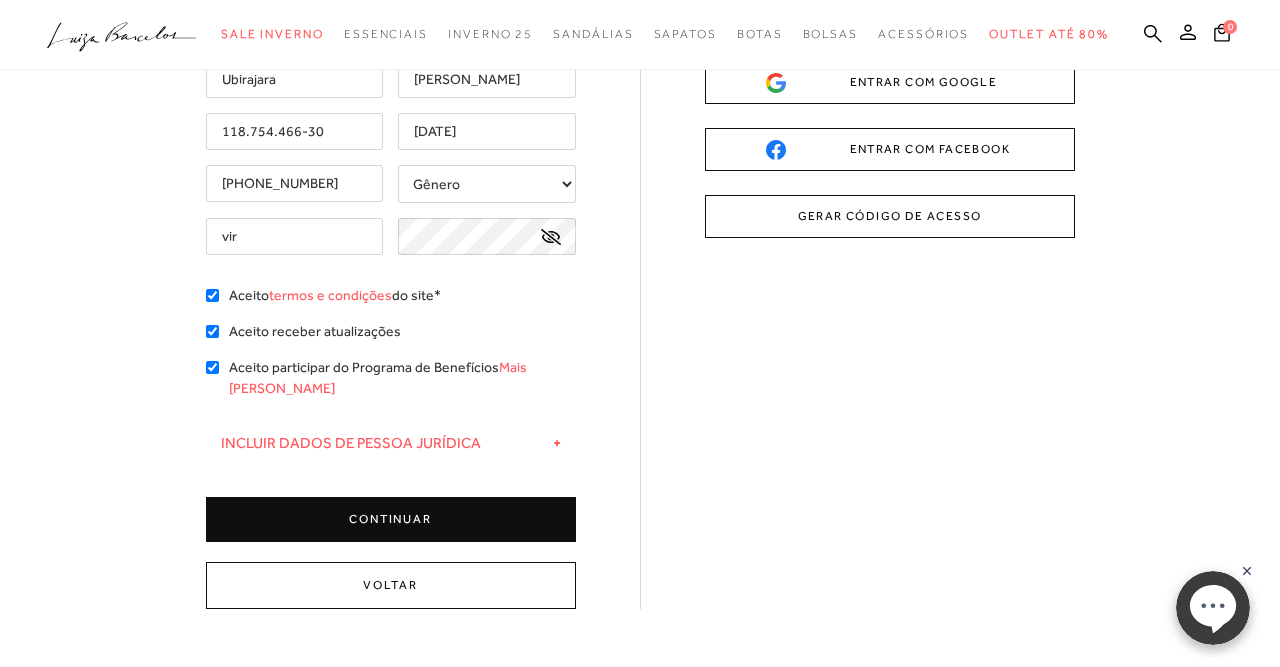 scroll, scrollTop: 0, scrollLeft: 0, axis: both 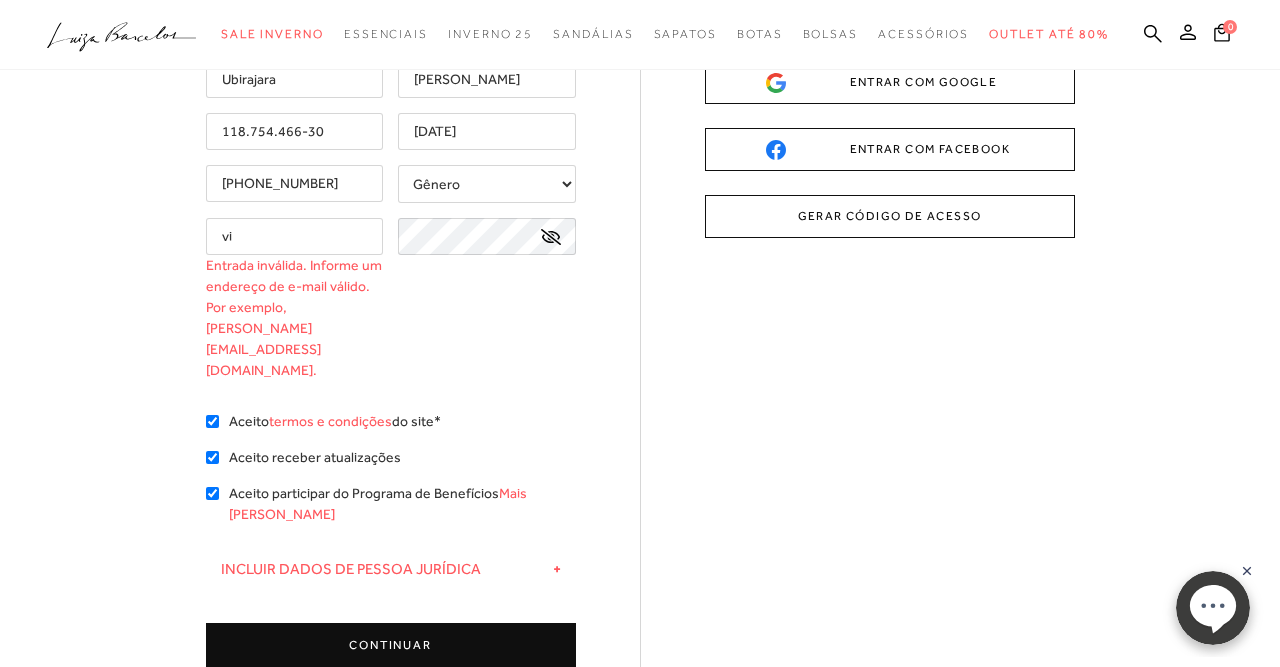 type on "v" 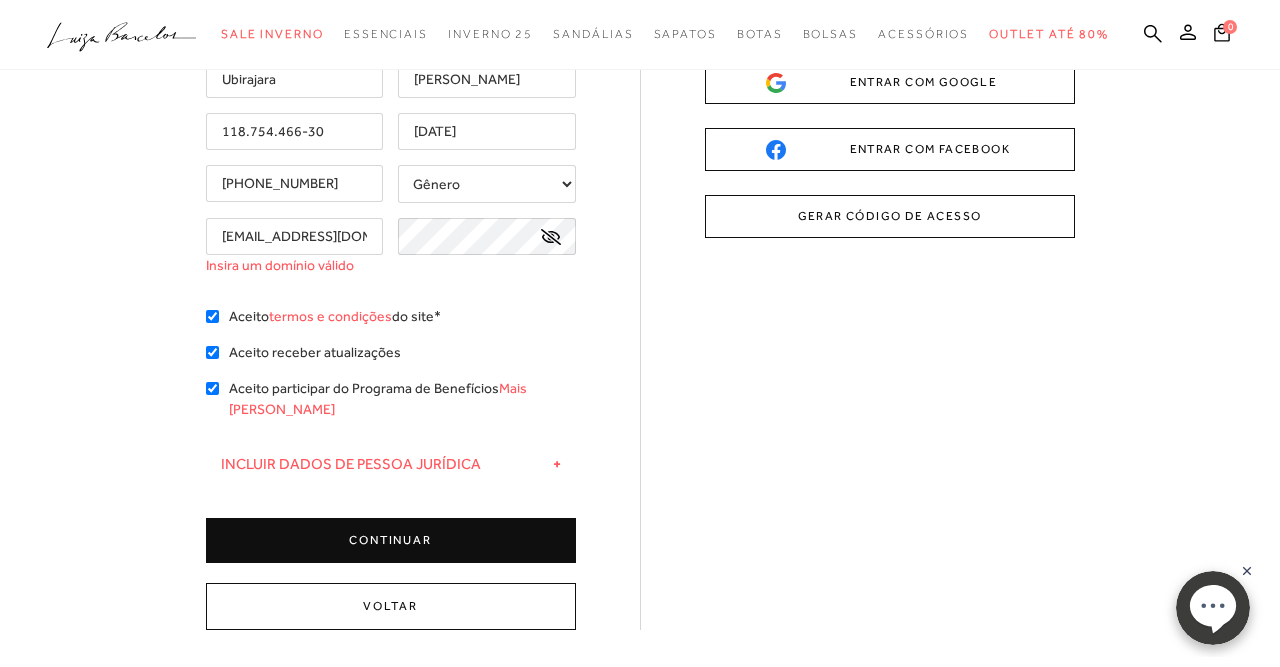 type on "[EMAIL_ADDRESS][DOMAIN_NAME]" 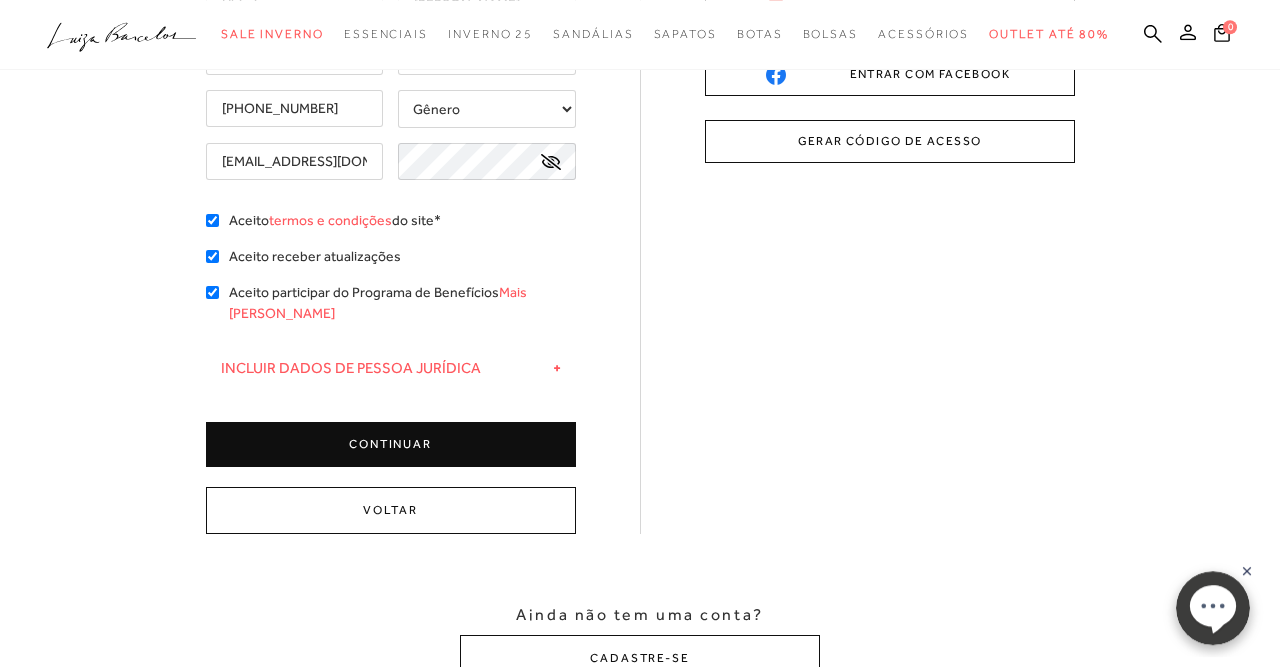 scroll, scrollTop: 312, scrollLeft: 0, axis: vertical 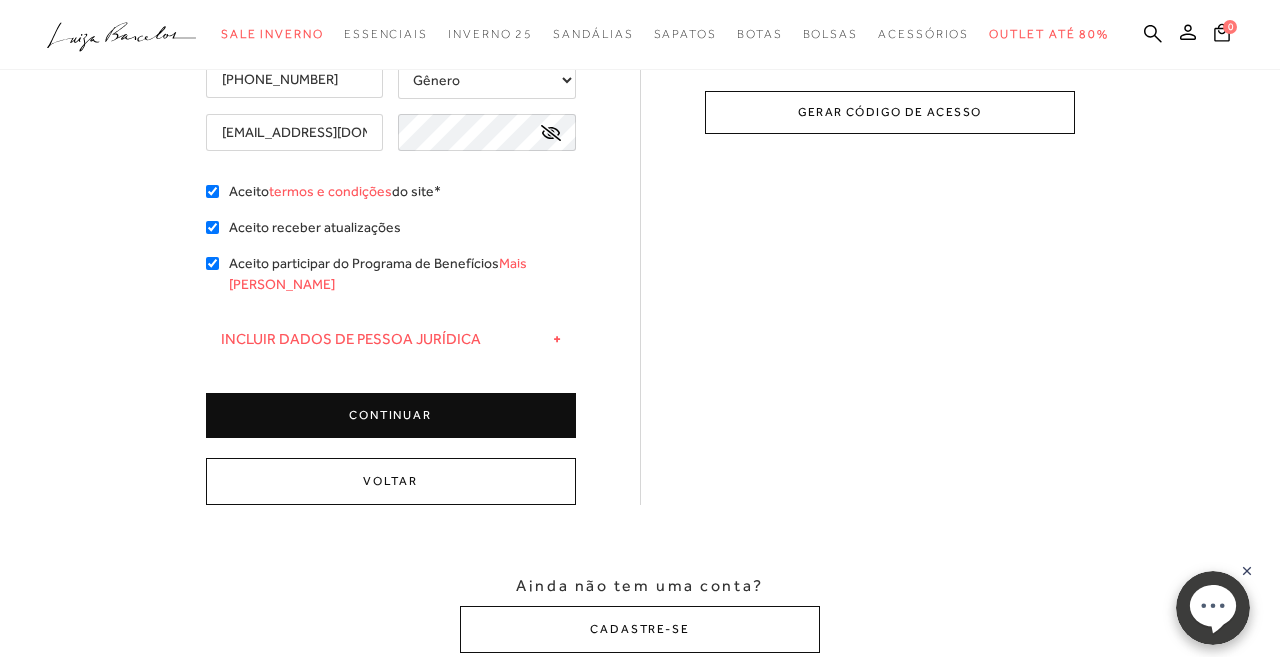 click on "CONTINUAR" at bounding box center [391, 415] 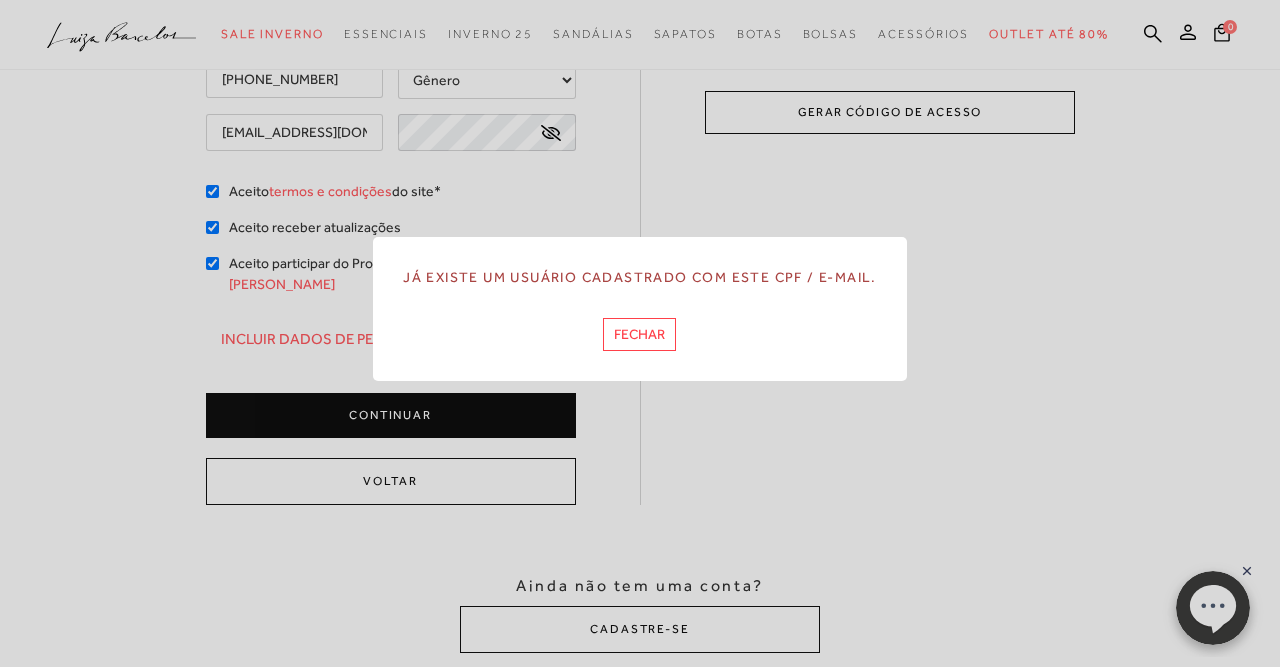 click on "FECHAR" at bounding box center (639, 334) 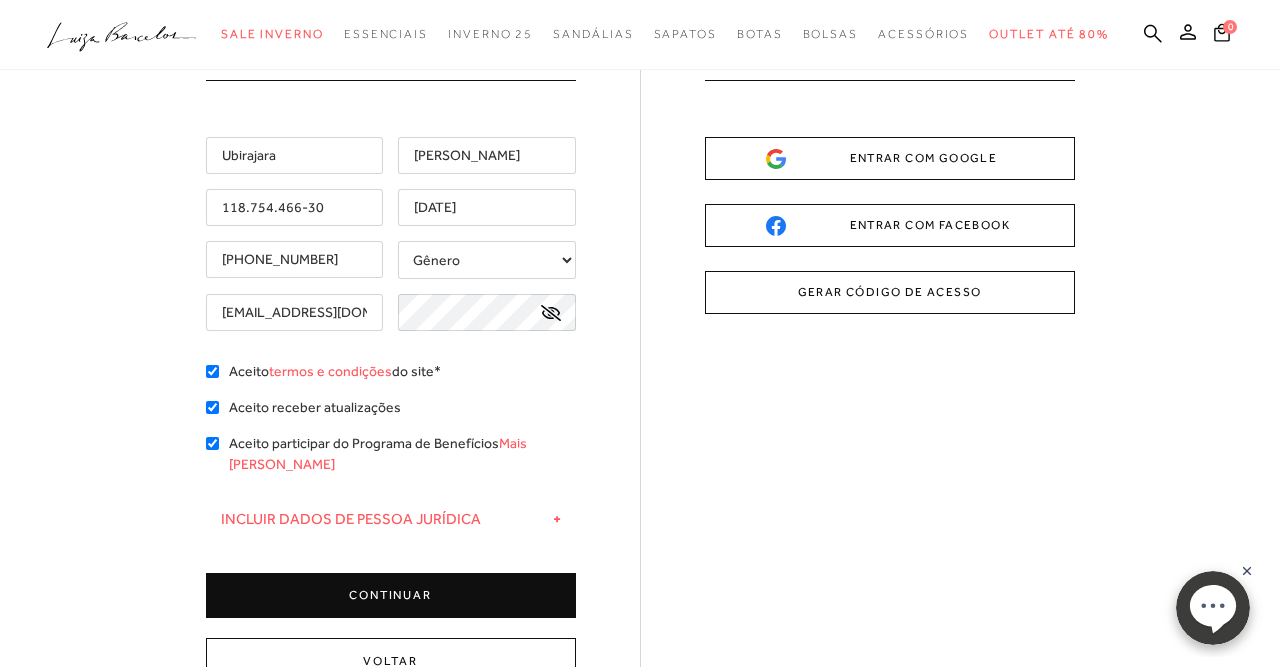 scroll, scrollTop: 0, scrollLeft: 0, axis: both 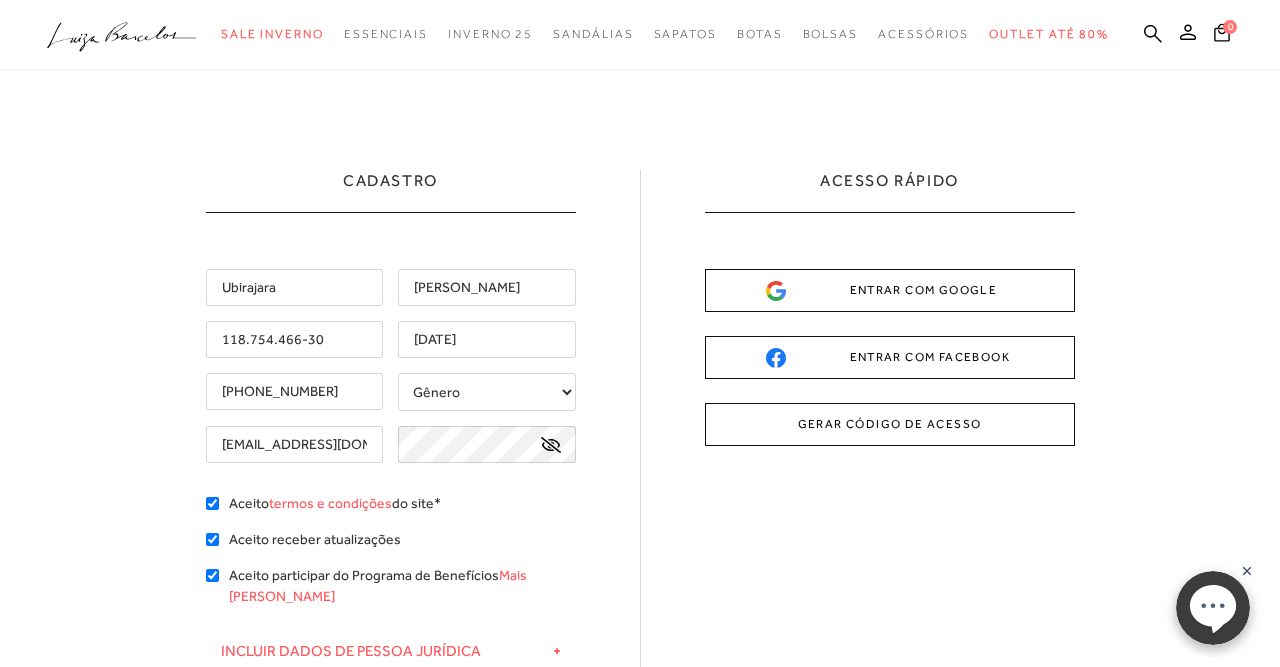 drag, startPoint x: 290, startPoint y: 293, endPoint x: 0, endPoint y: 289, distance: 290.0276 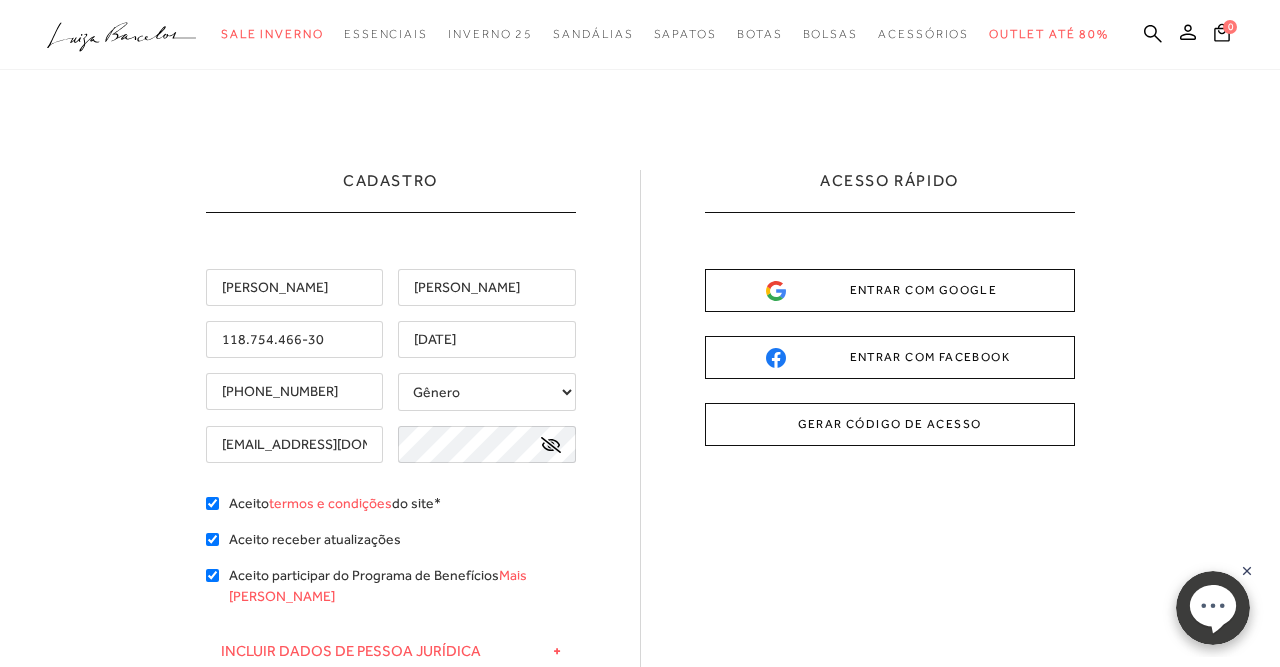type on "[PERSON_NAME]" 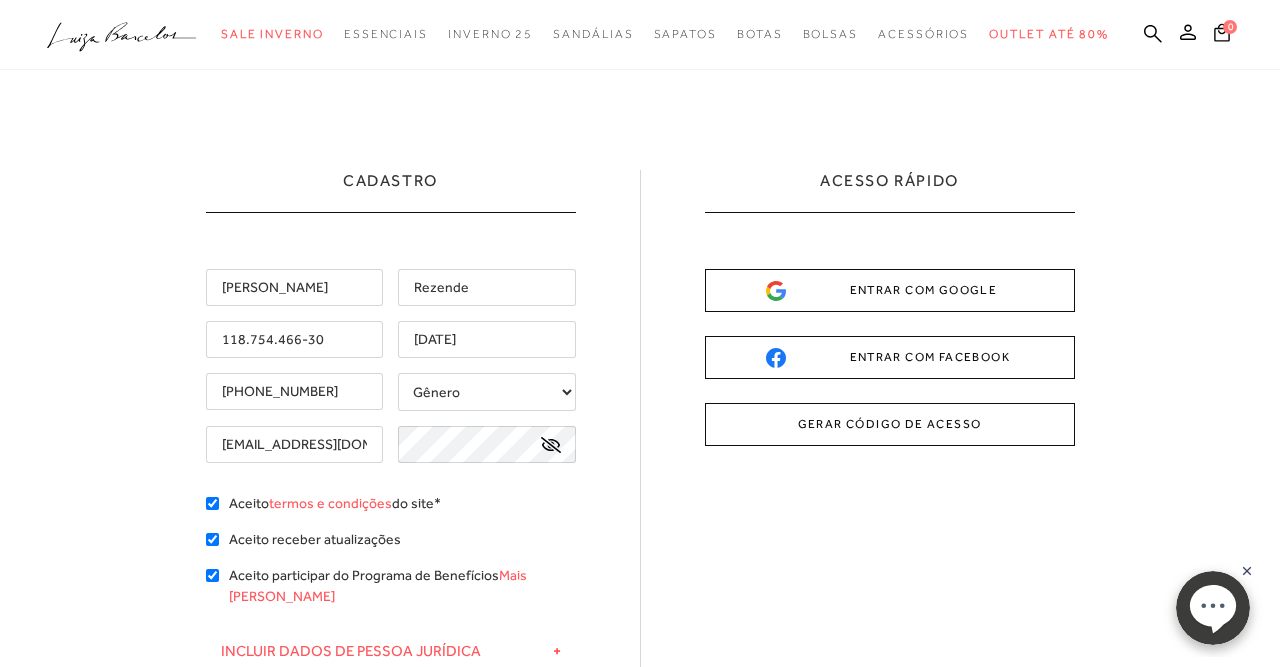 type on "Rezende" 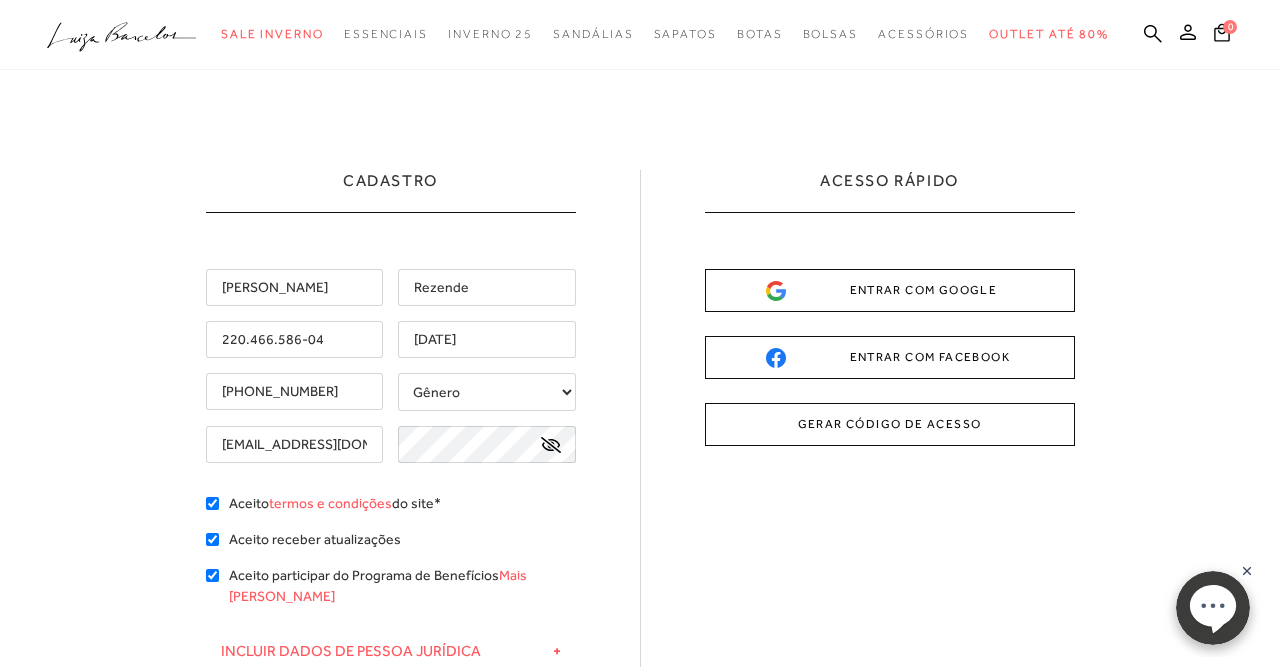 type on "220.466.586-04" 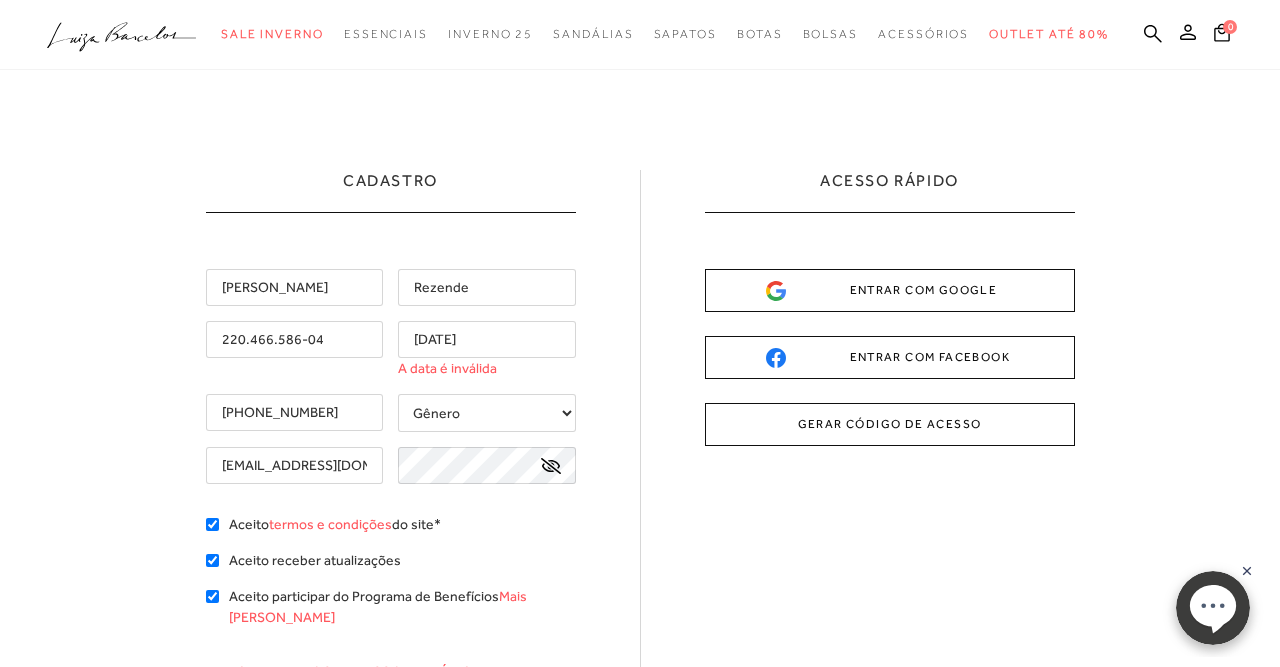 type on "[DATE]" 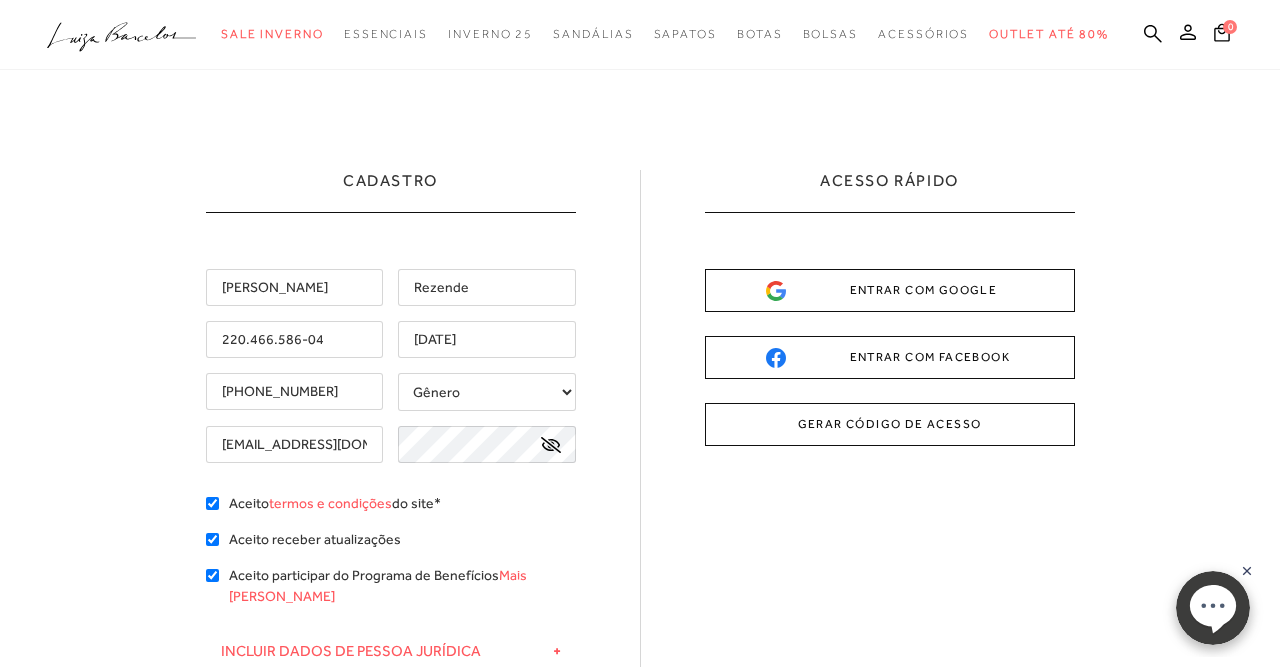 select 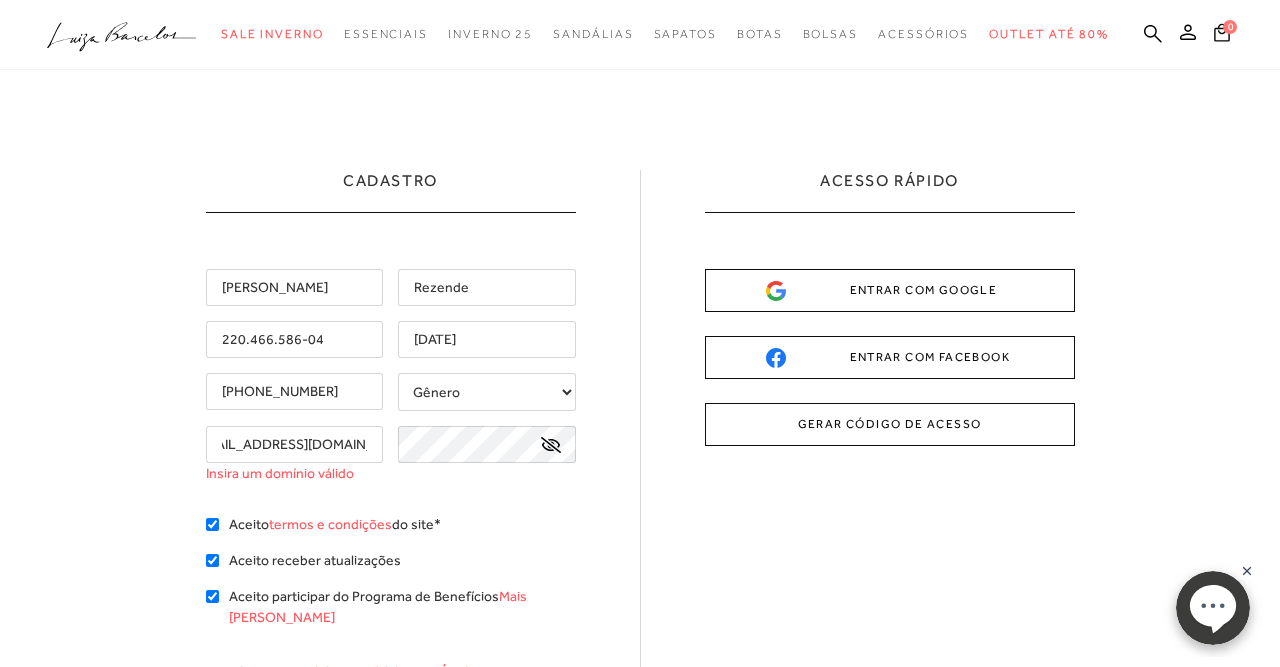 scroll, scrollTop: 0, scrollLeft: 48, axis: horizontal 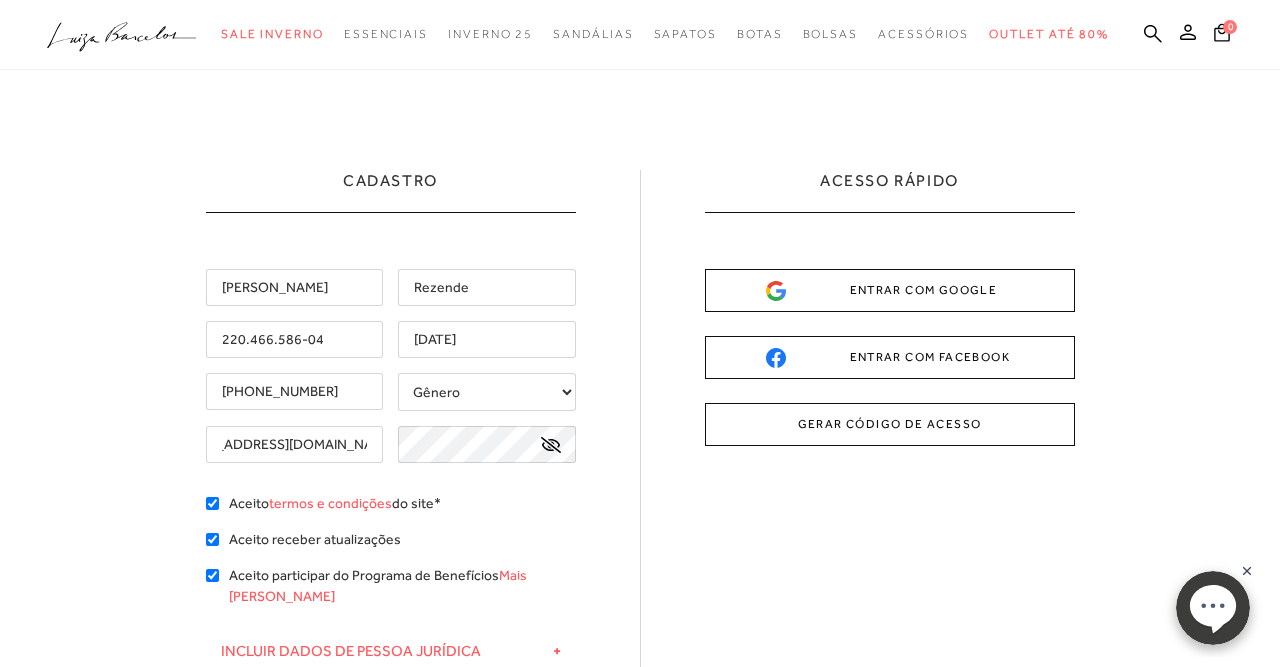 type on "[EMAIL_ADDRESS][DOMAIN_NAME]" 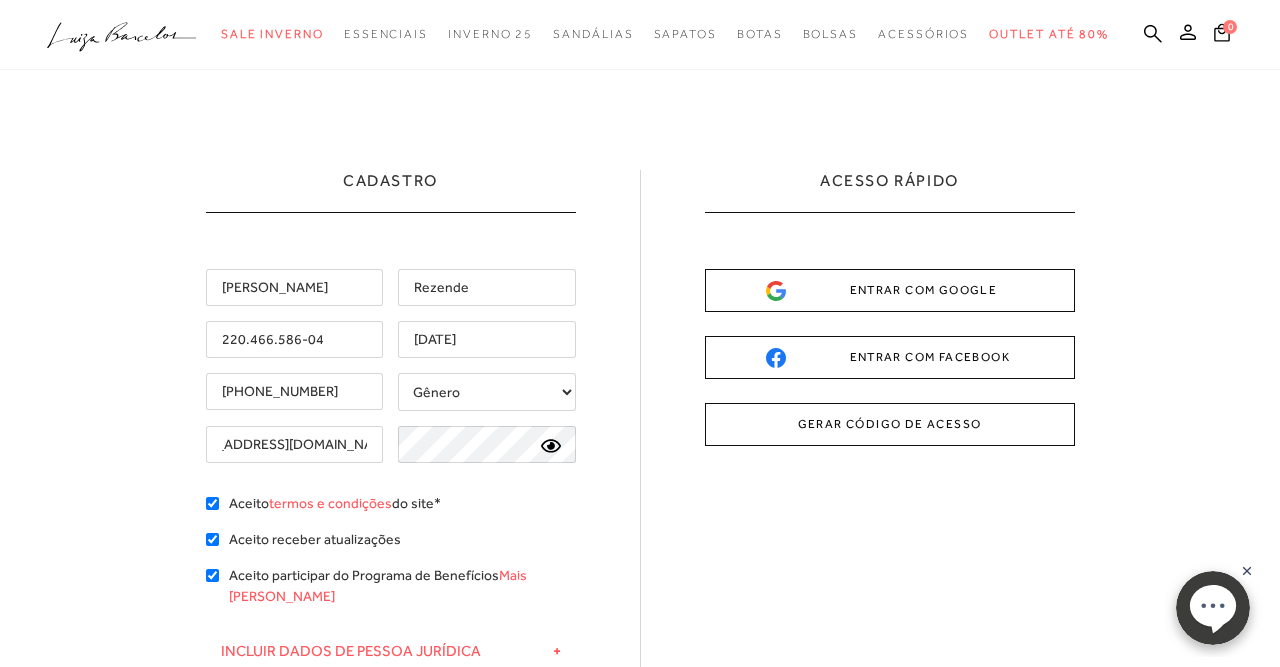 click on "Cadastro
[PERSON_NAME]
Rezende
220.466.586-04
[DATE]
[PHONE_NUMBER]" at bounding box center (640, 567) 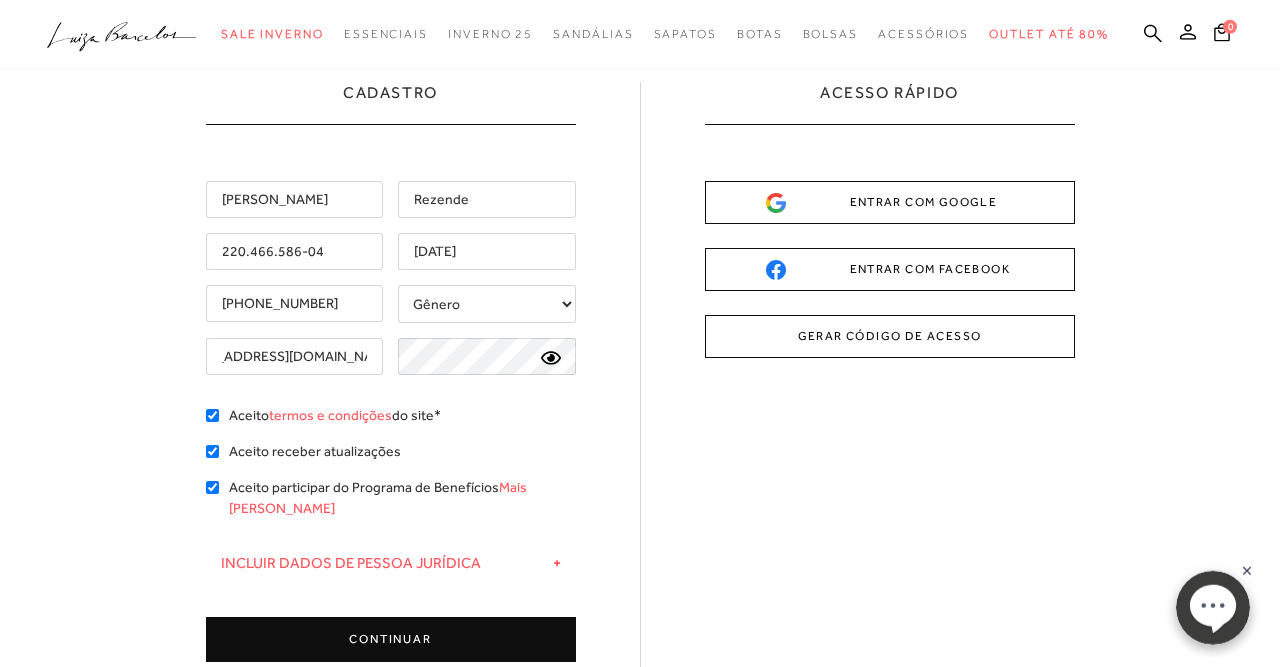 scroll, scrollTop: 0, scrollLeft: 0, axis: both 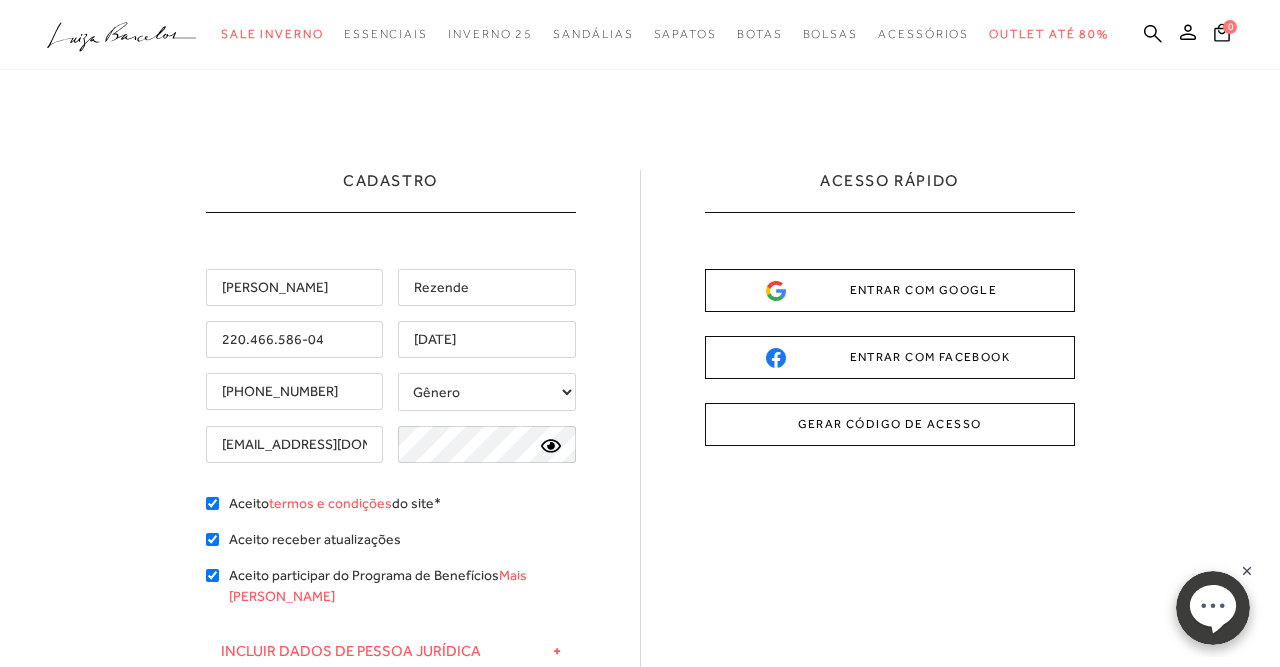 drag, startPoint x: 366, startPoint y: 448, endPoint x: 0, endPoint y: 409, distance: 368.072 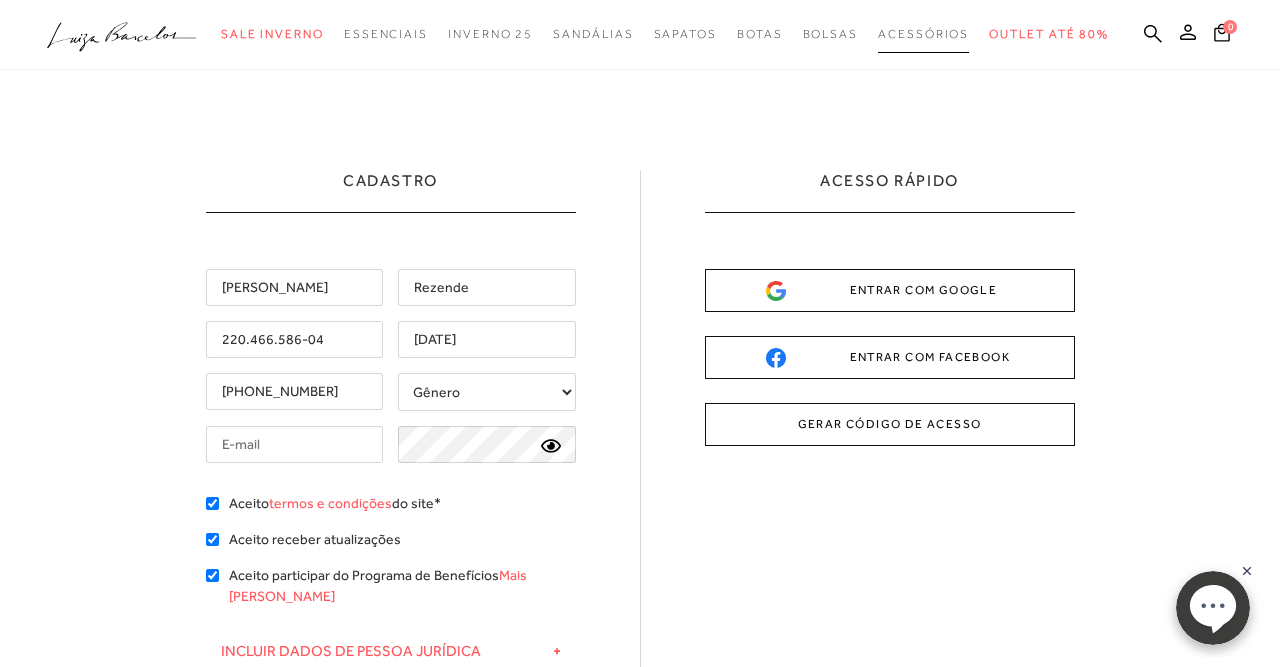 type 